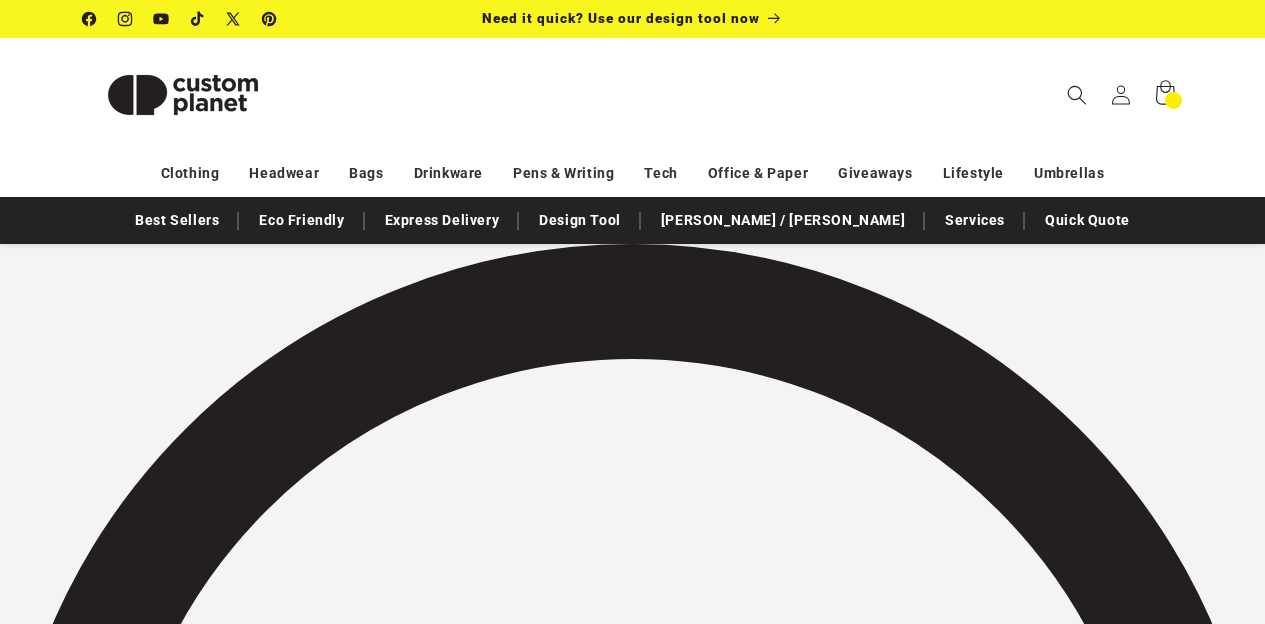 scroll, scrollTop: 161, scrollLeft: 0, axis: vertical 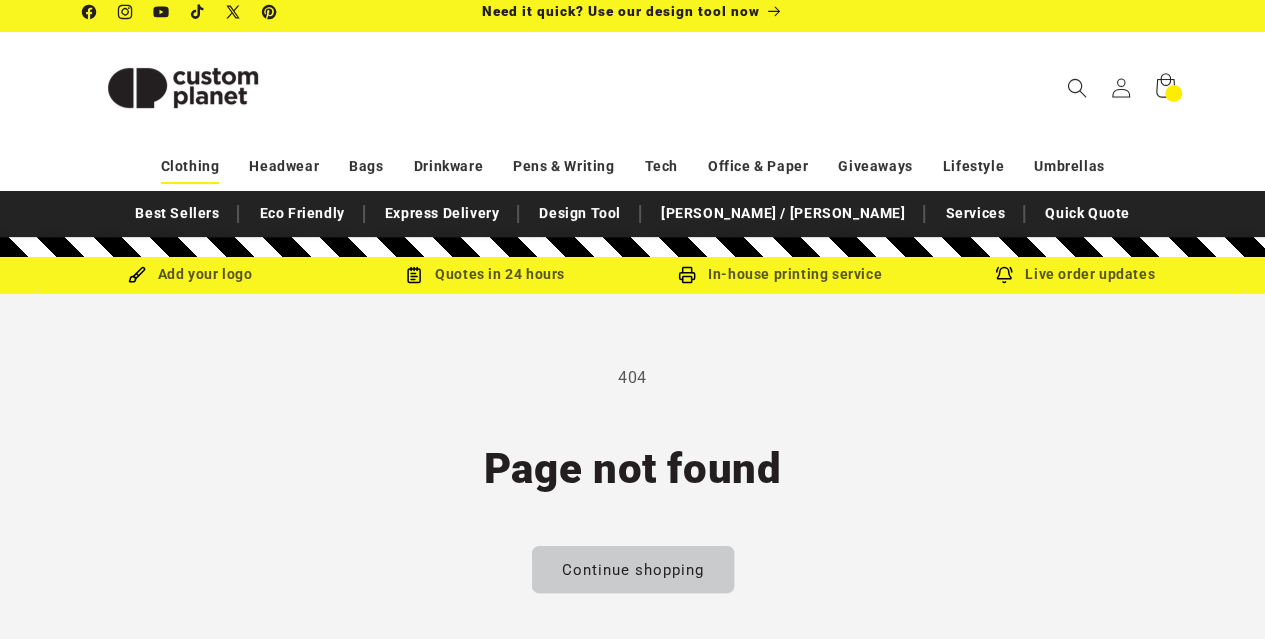 click on "Clothing" at bounding box center (190, 166) 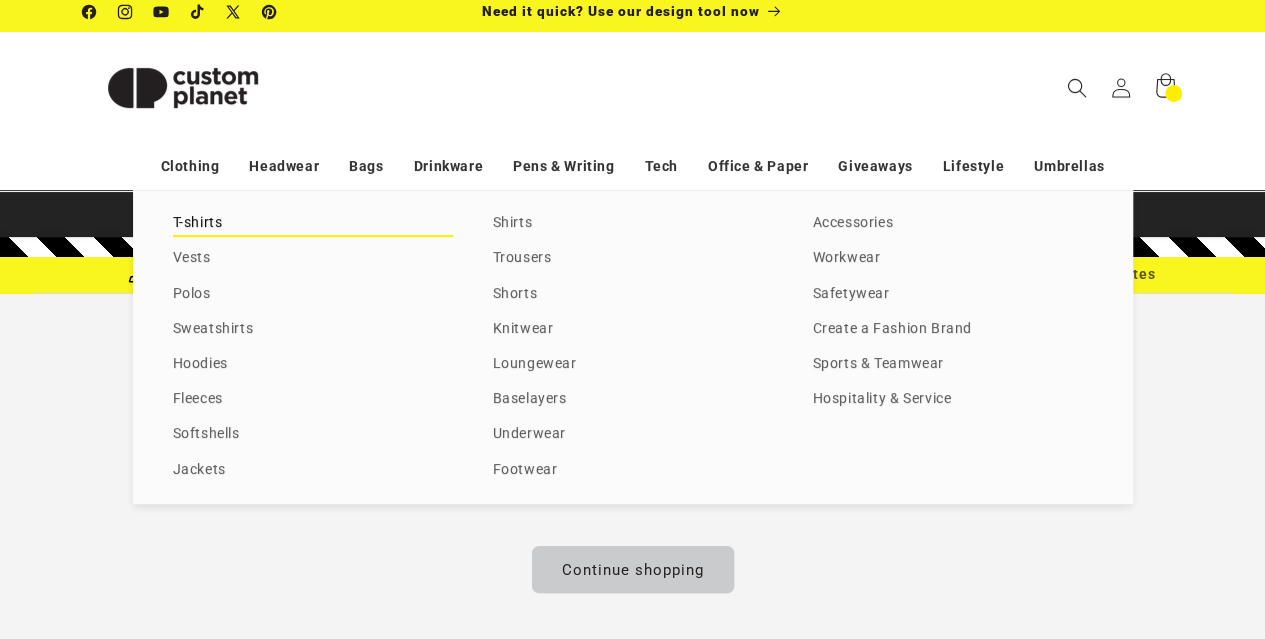 click on "T-shirts" at bounding box center [313, 223] 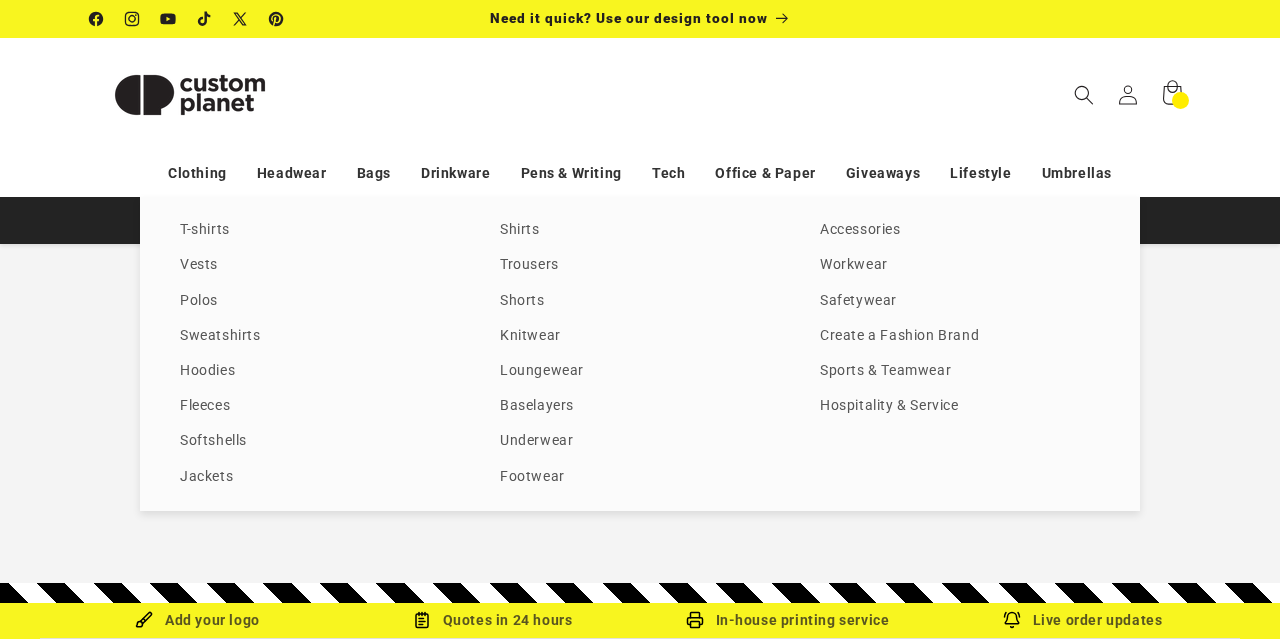 scroll, scrollTop: 0, scrollLeft: 0, axis: both 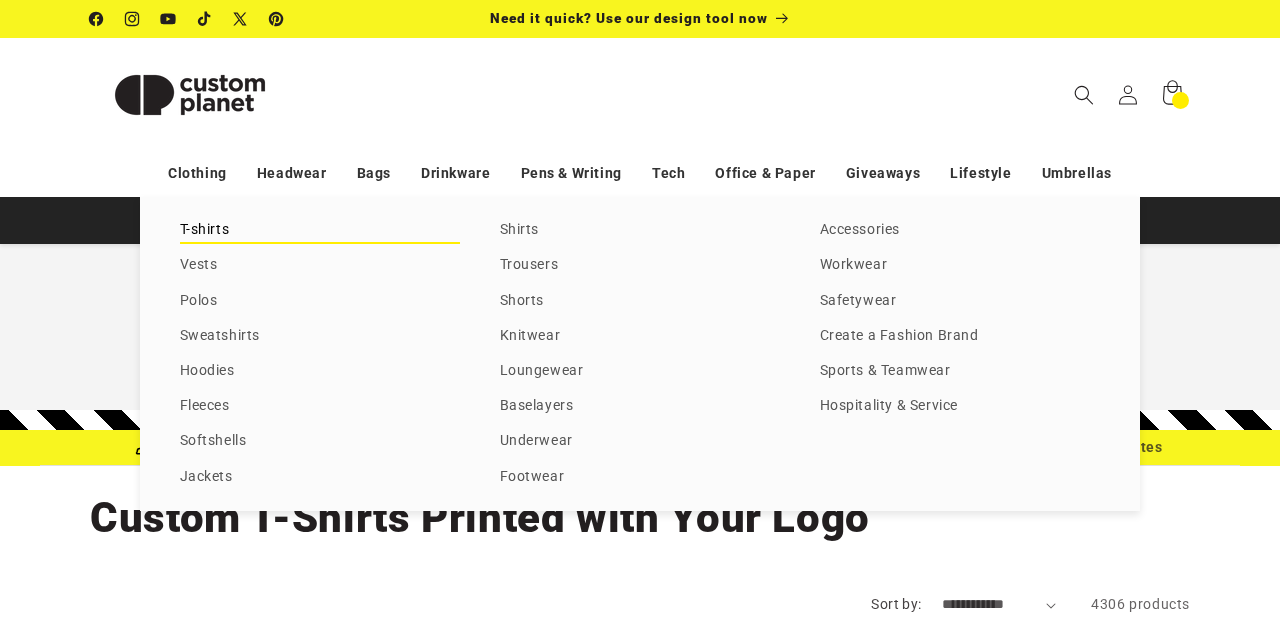 click on "T-shirts" at bounding box center [320, 230] 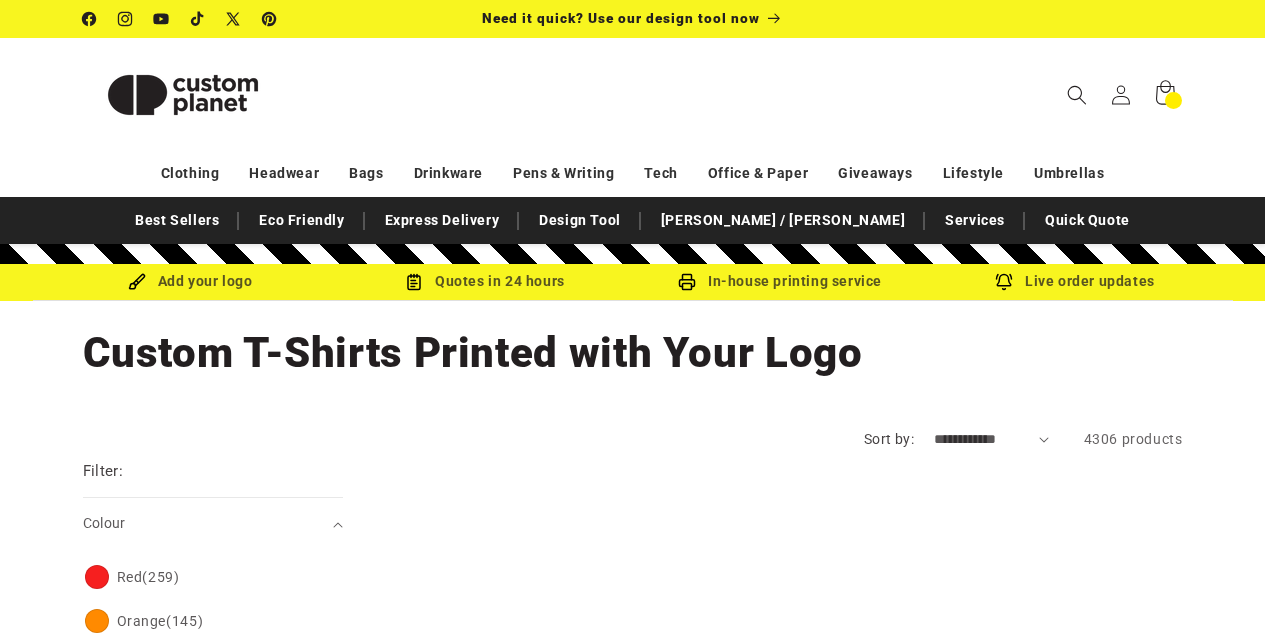scroll, scrollTop: 0, scrollLeft: 0, axis: both 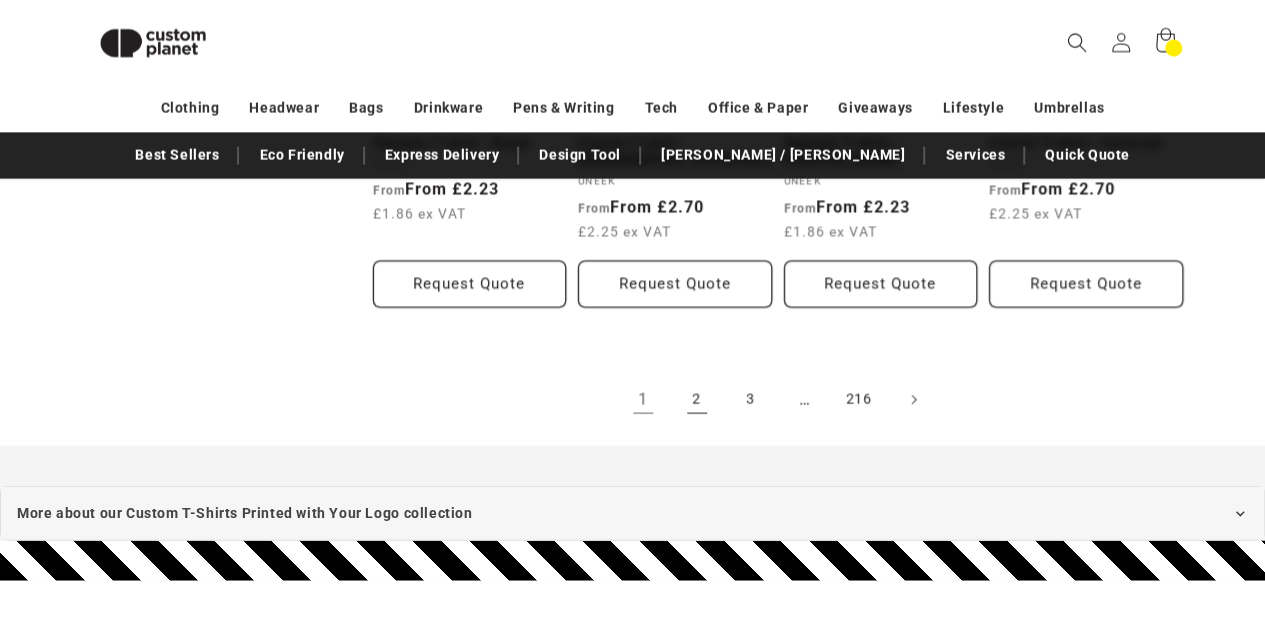 click on "2" at bounding box center [697, 400] 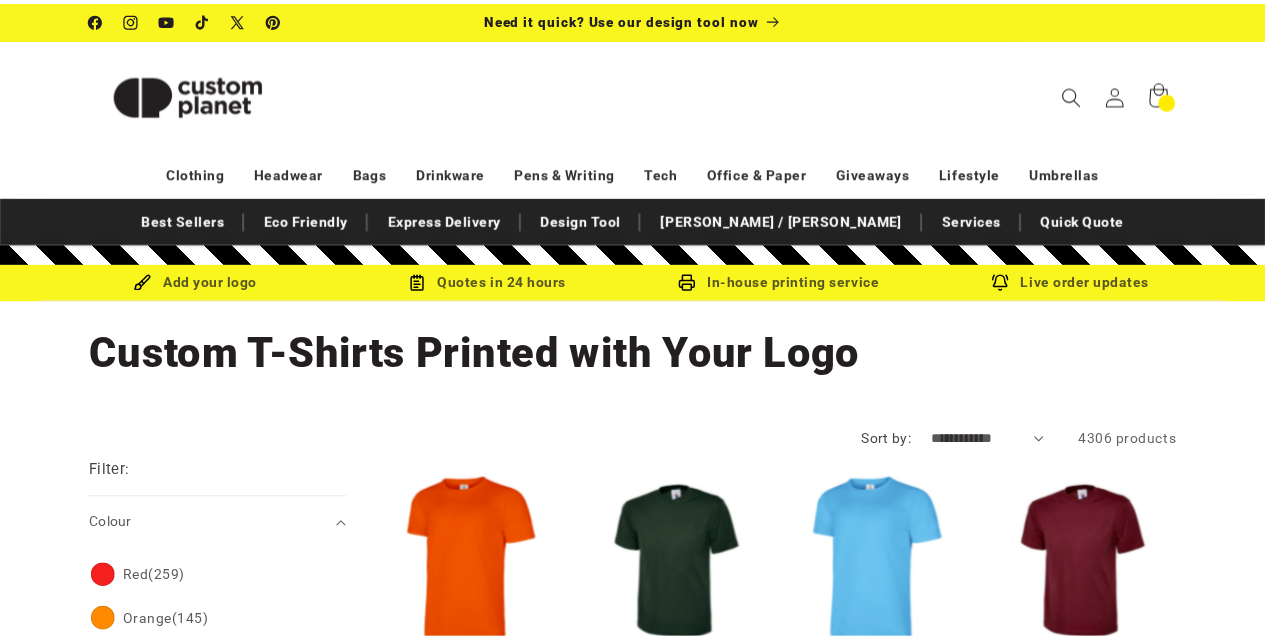 scroll, scrollTop: 0, scrollLeft: 0, axis: both 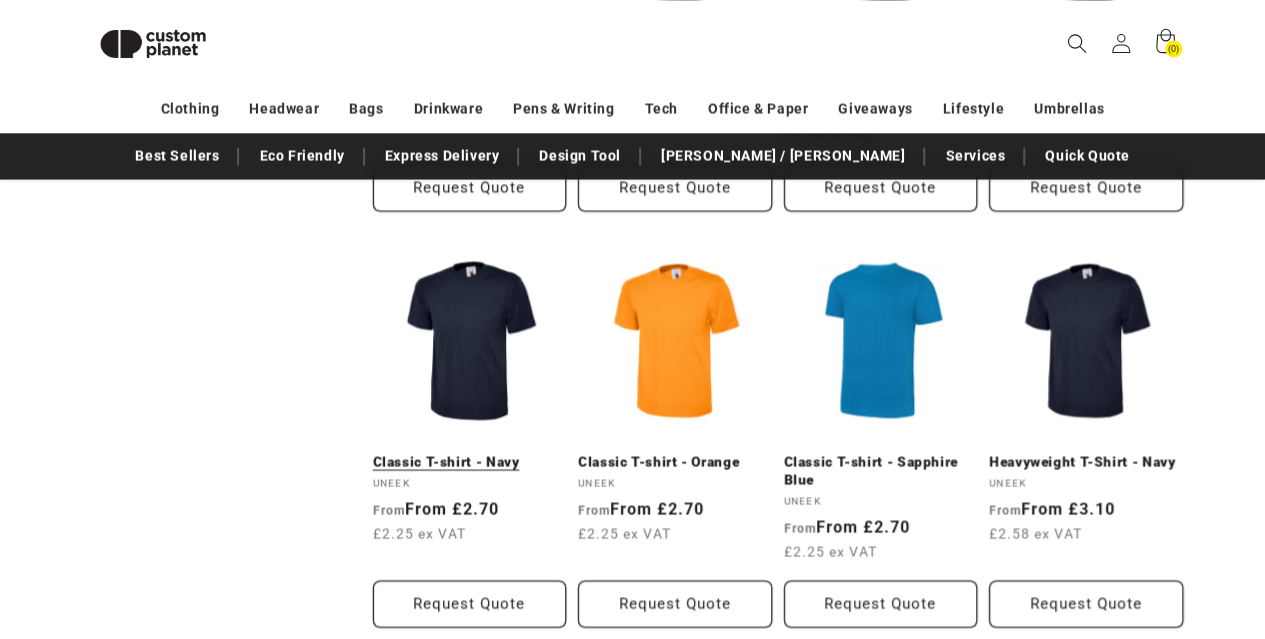 click on "Classic T-shirt - Navy" at bounding box center [470, 462] 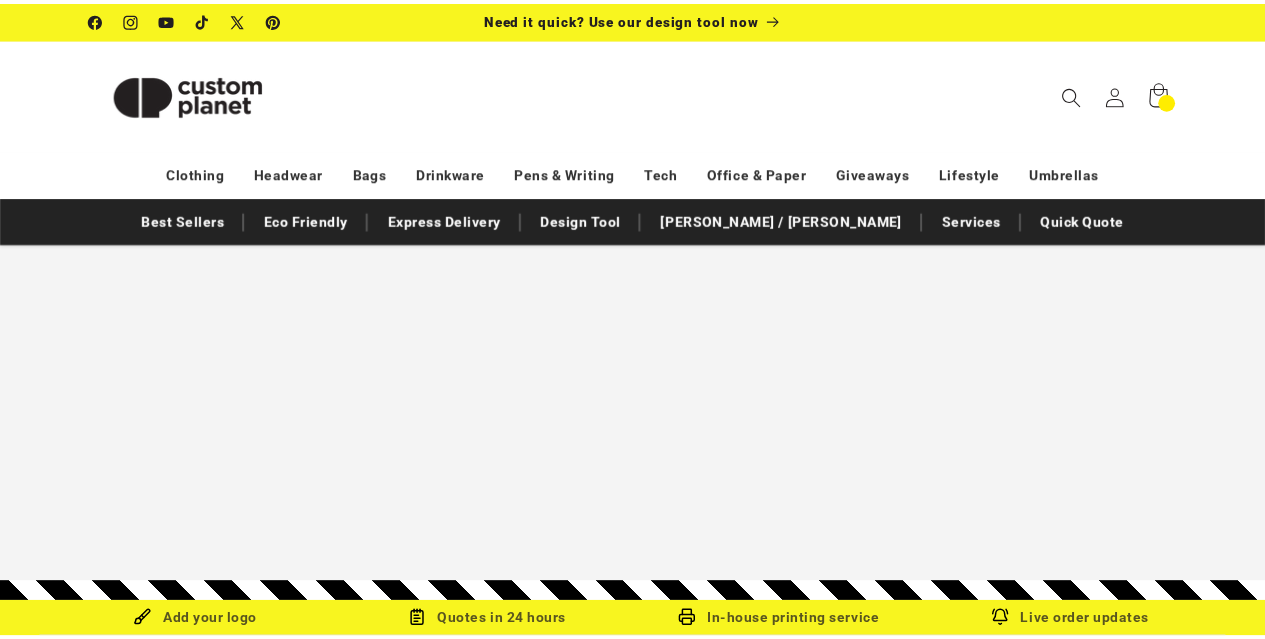 scroll, scrollTop: 0, scrollLeft: 0, axis: both 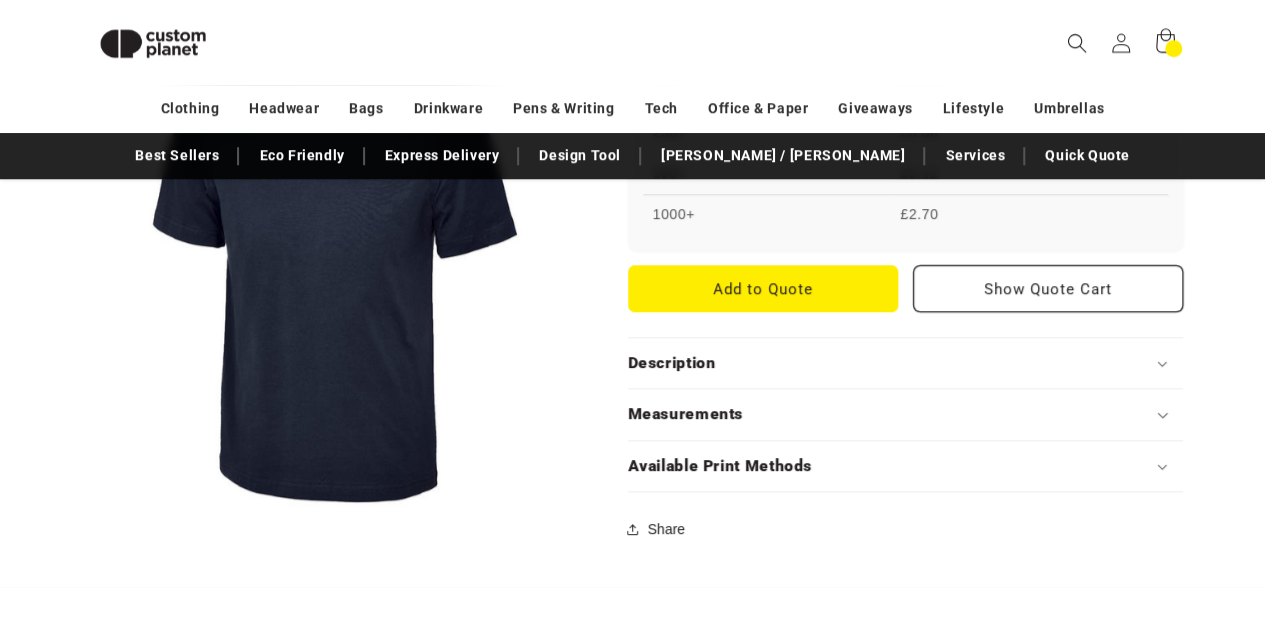 click on "Description" at bounding box center [905, 363] 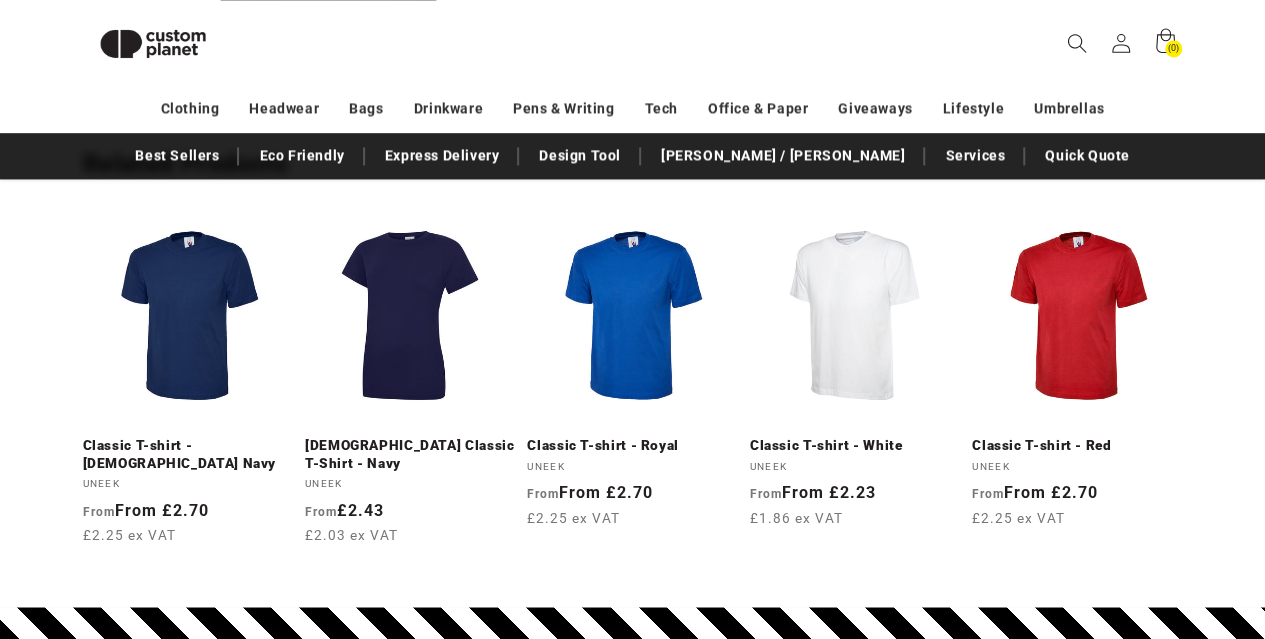 scroll, scrollTop: 1380, scrollLeft: 0, axis: vertical 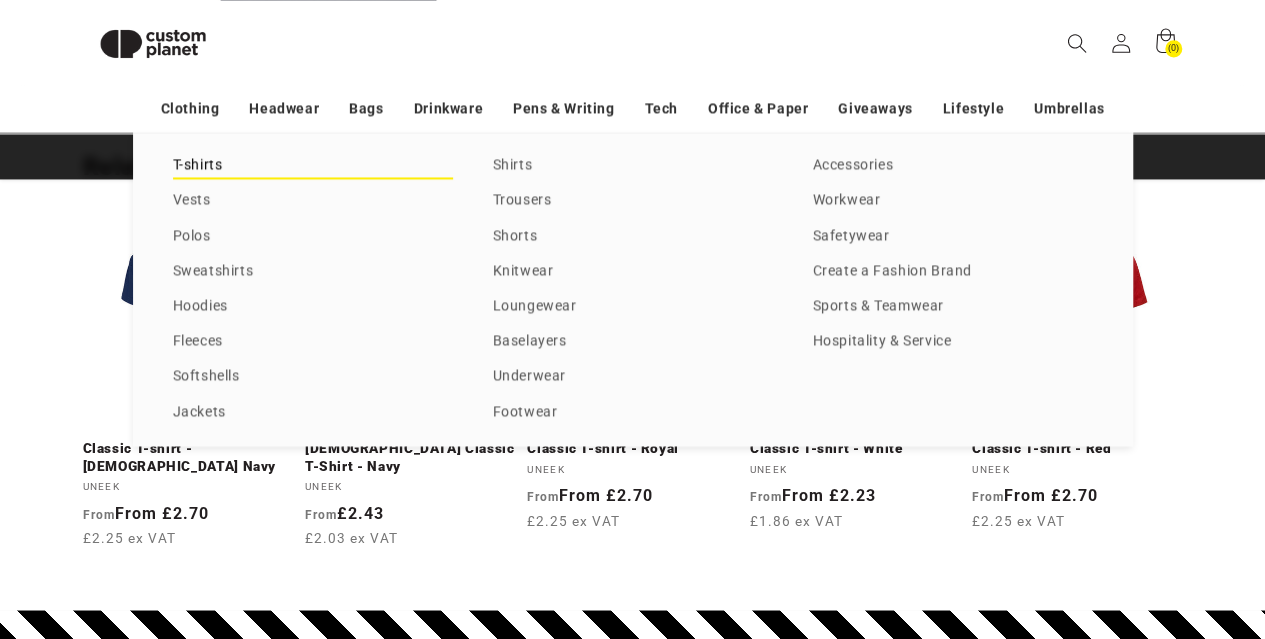 click on "T-shirts" at bounding box center (313, 165) 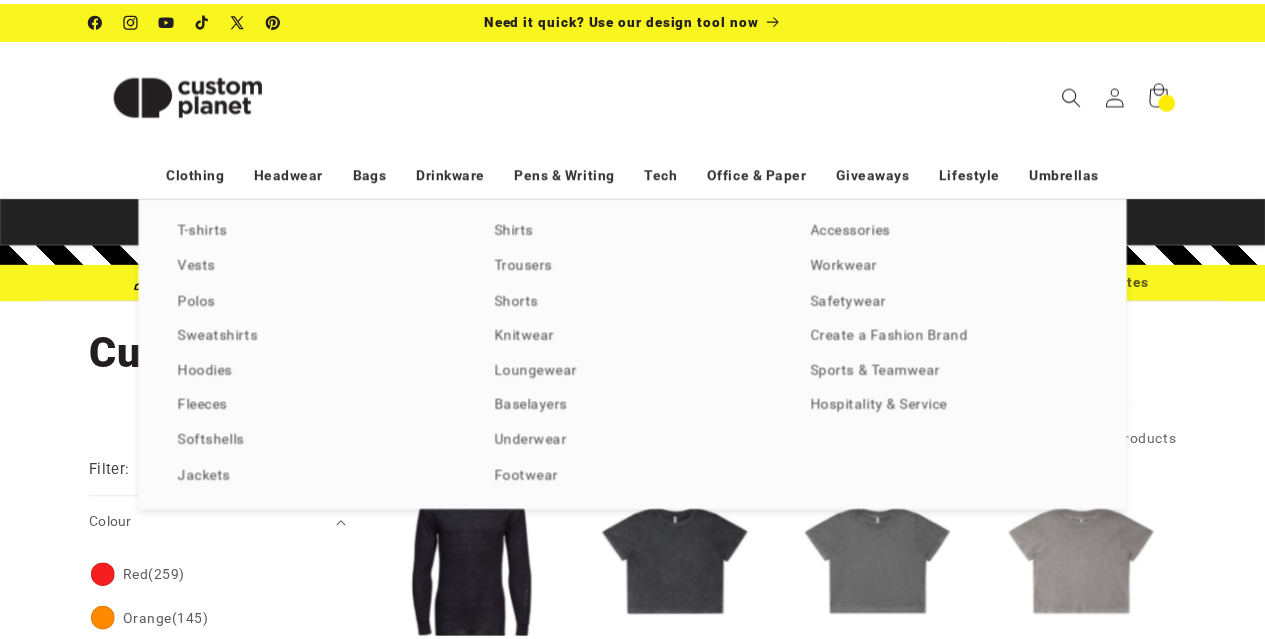scroll, scrollTop: 0, scrollLeft: 0, axis: both 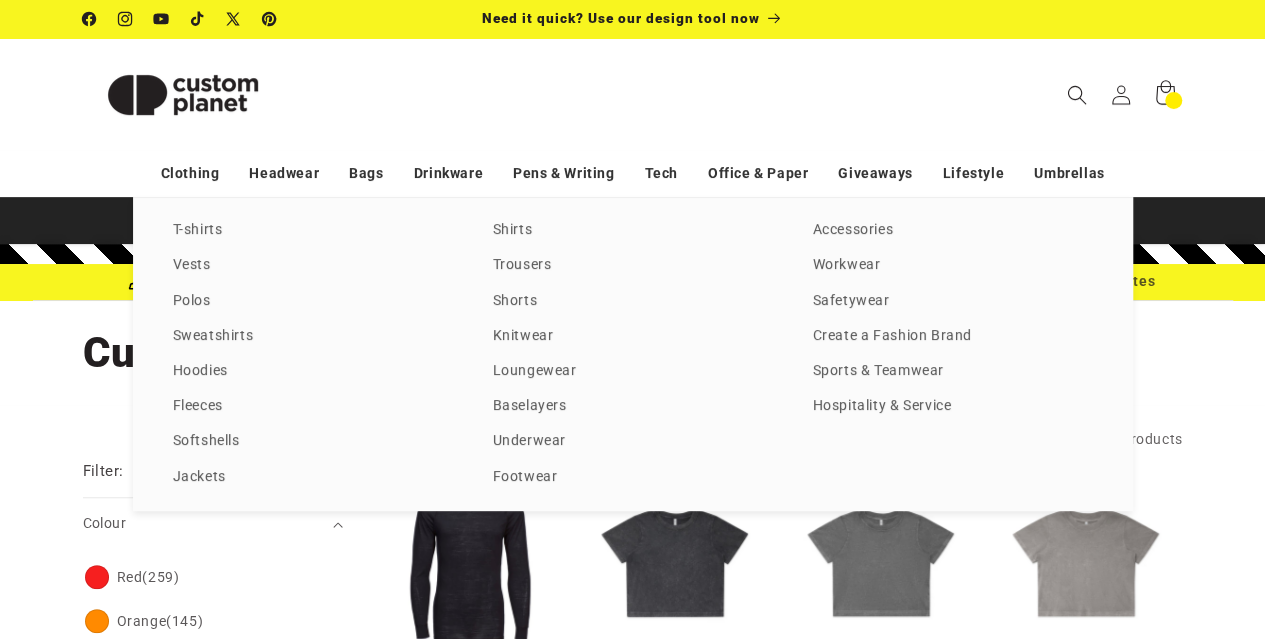 click on "T-shirts
Vests
Polos
Sweatshirts
Hoodies
Fleeces
Softshells
Jackets
Shirts
Trousers
Shorts
Knitwear
Loungewear
Baselayers
Underwear
Footwear
Accessories
Workwear
Safetywear
Create a Fashion Brand
Sports & Teamwear
Hospitality & Service
Caps
Beanies
Snapbacks
Hats
Trucker Cups" at bounding box center [632, 354] 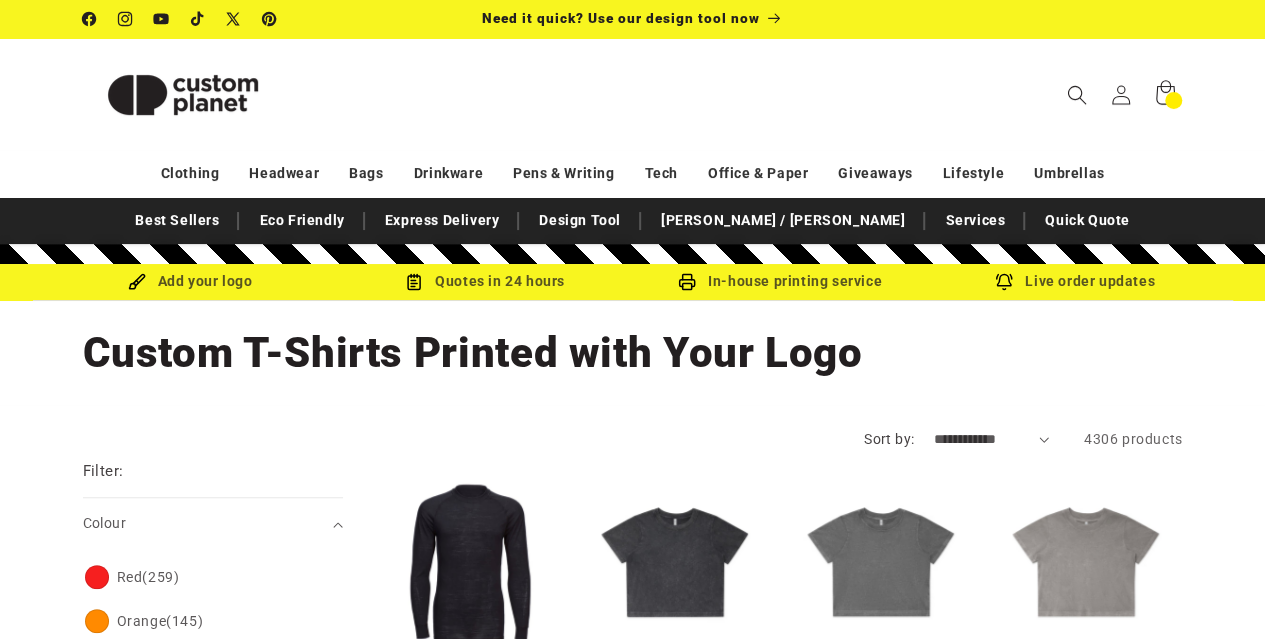 click on "Search
My Account / Order Progress
Open Quote Cart
Quote Cart Item Count
Clothing
Clothing" at bounding box center [633, 94] 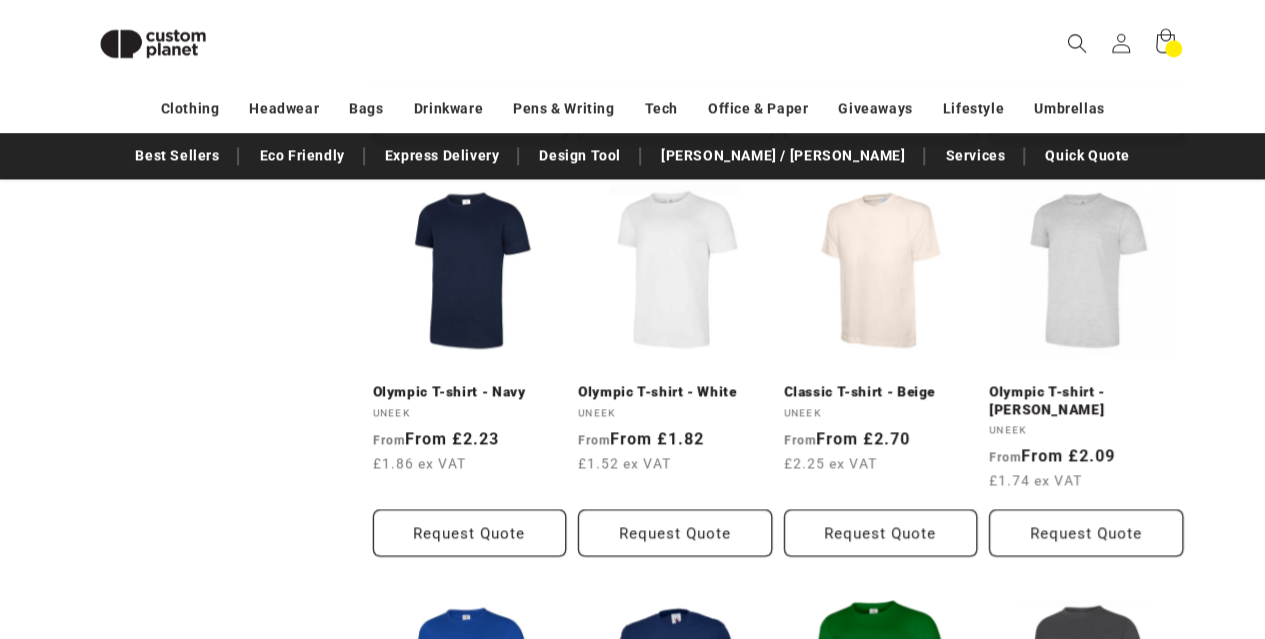 scroll, scrollTop: 1492, scrollLeft: 0, axis: vertical 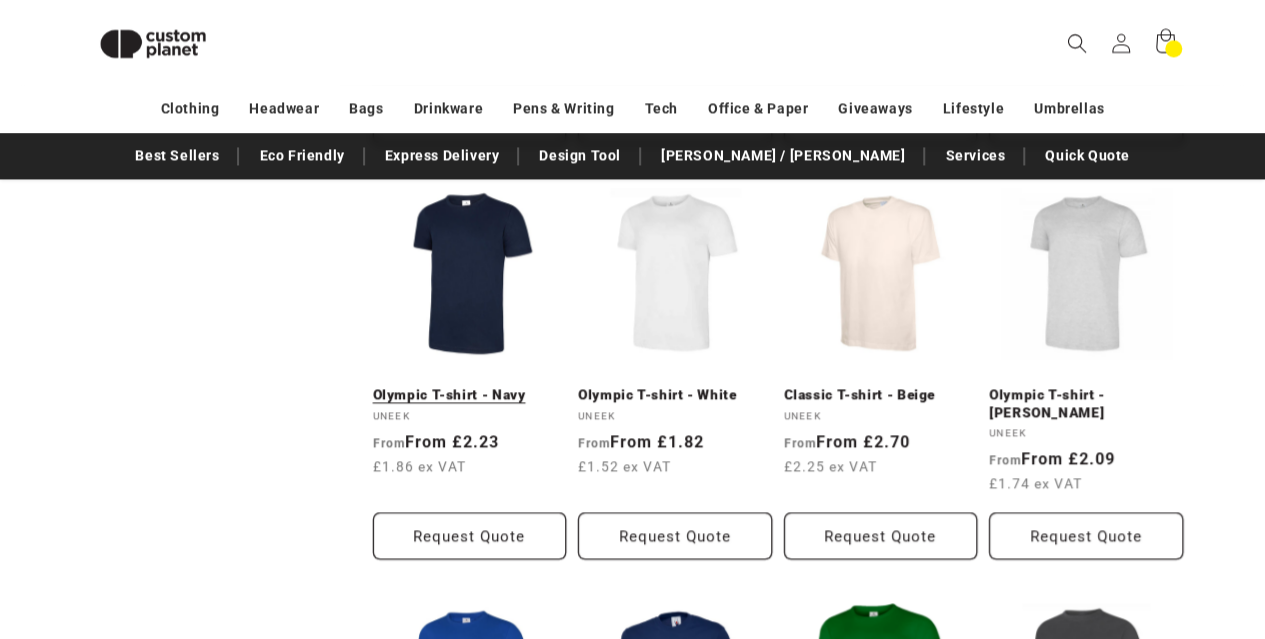click on "Olympic T-shirt - Navy" at bounding box center [470, 395] 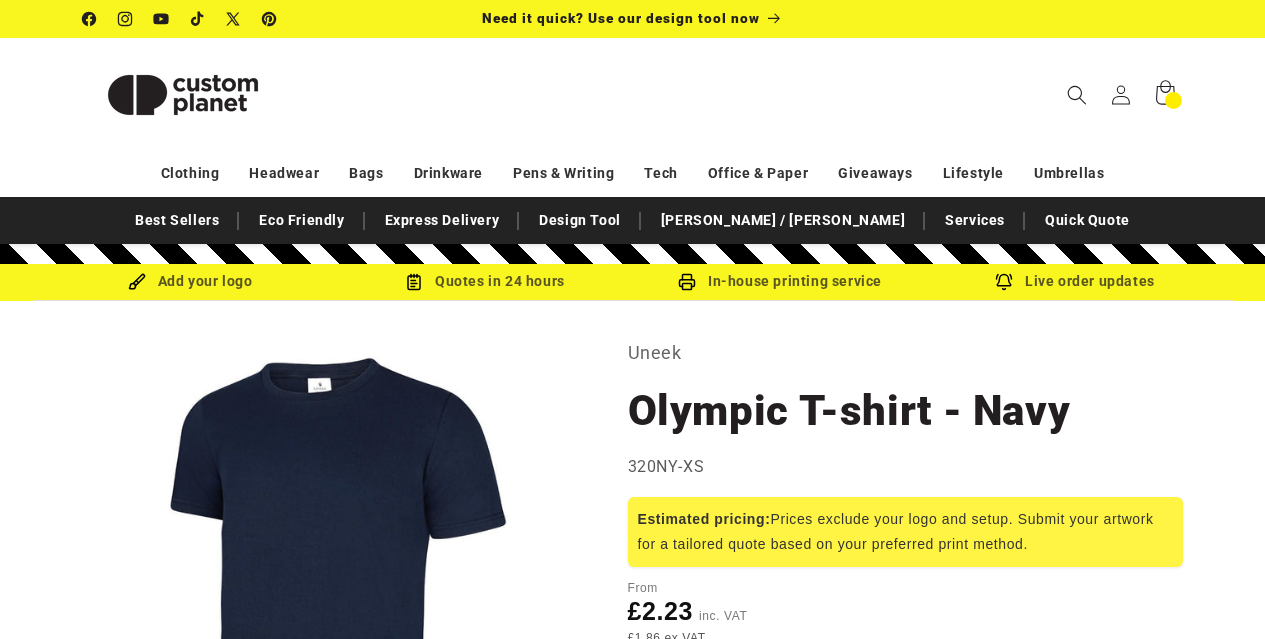 scroll, scrollTop: 0, scrollLeft: 0, axis: both 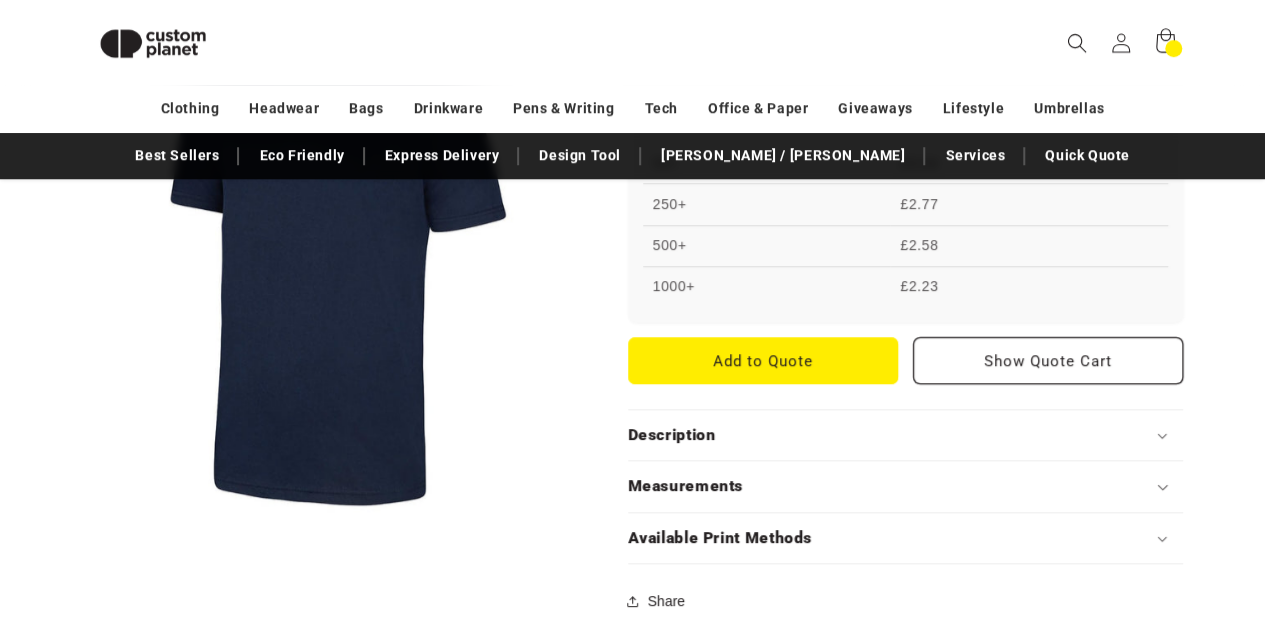 click 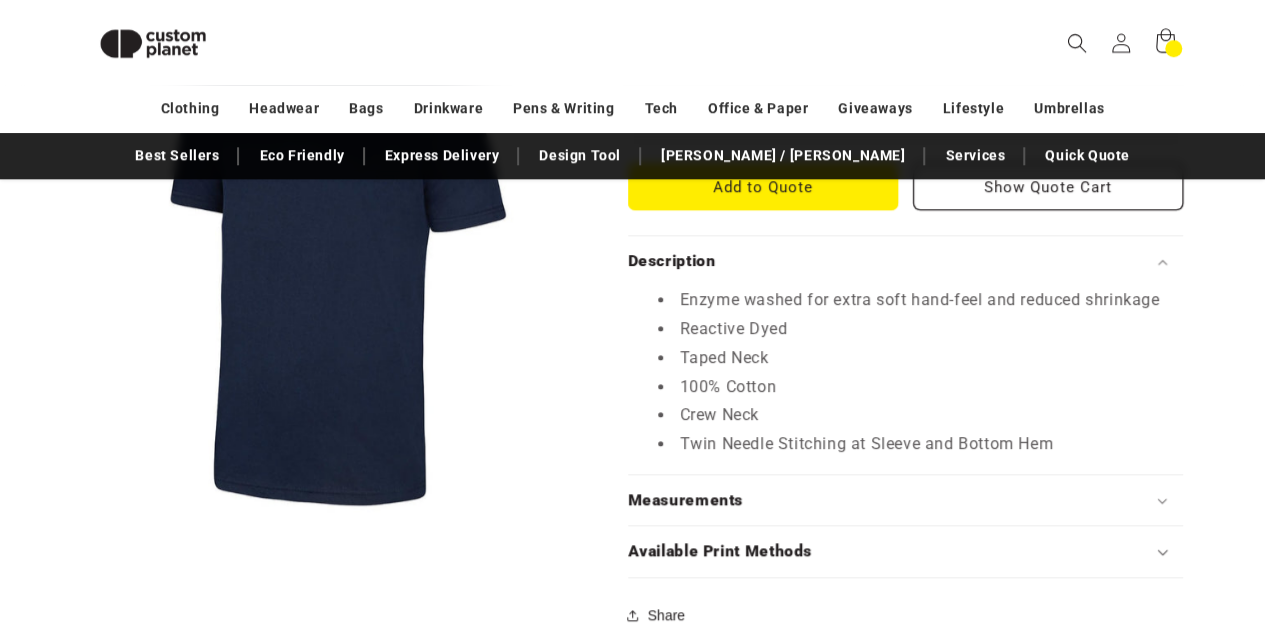 scroll, scrollTop: 824, scrollLeft: 0, axis: vertical 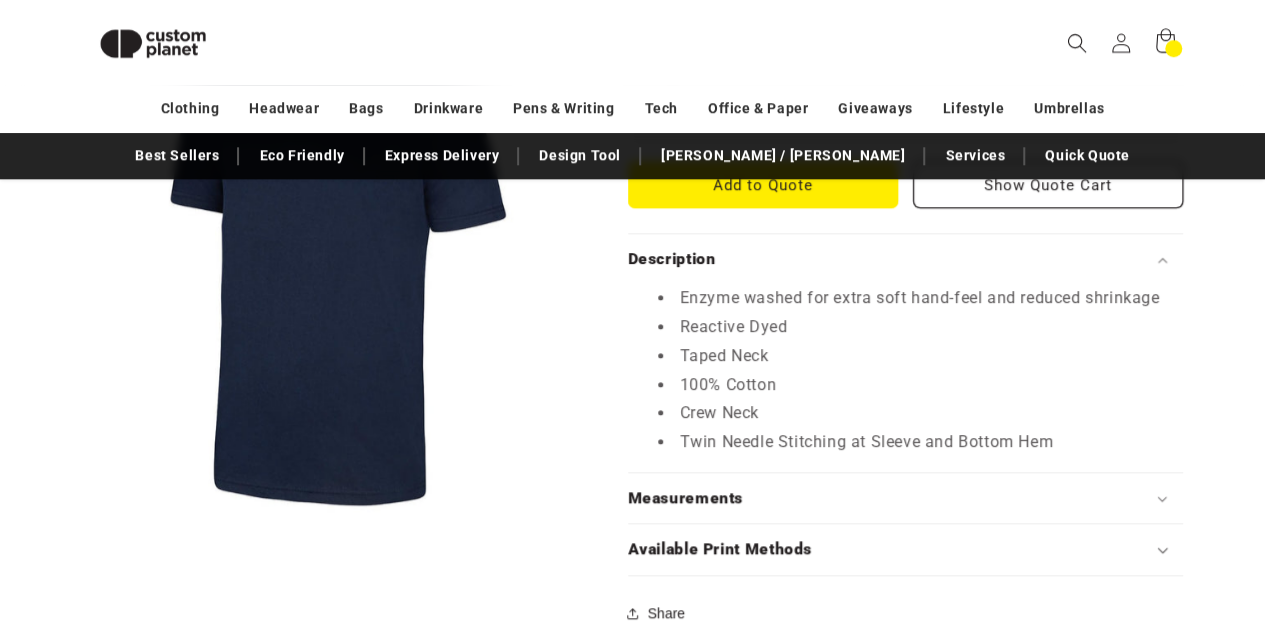 click 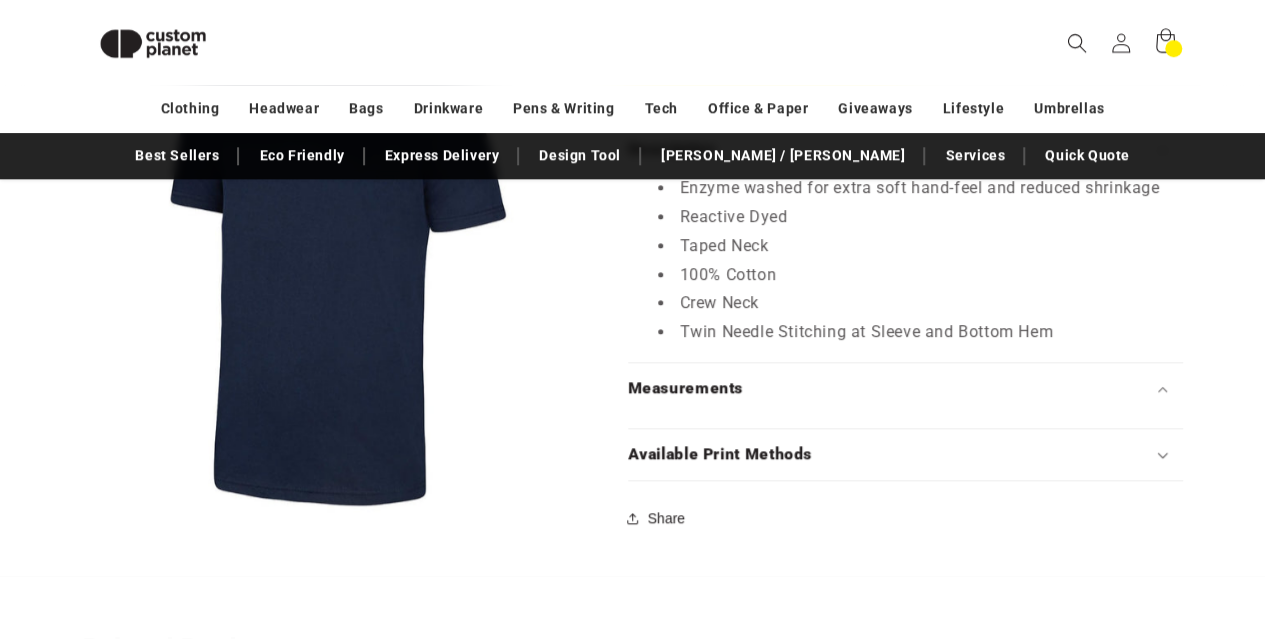 scroll, scrollTop: 936, scrollLeft: 0, axis: vertical 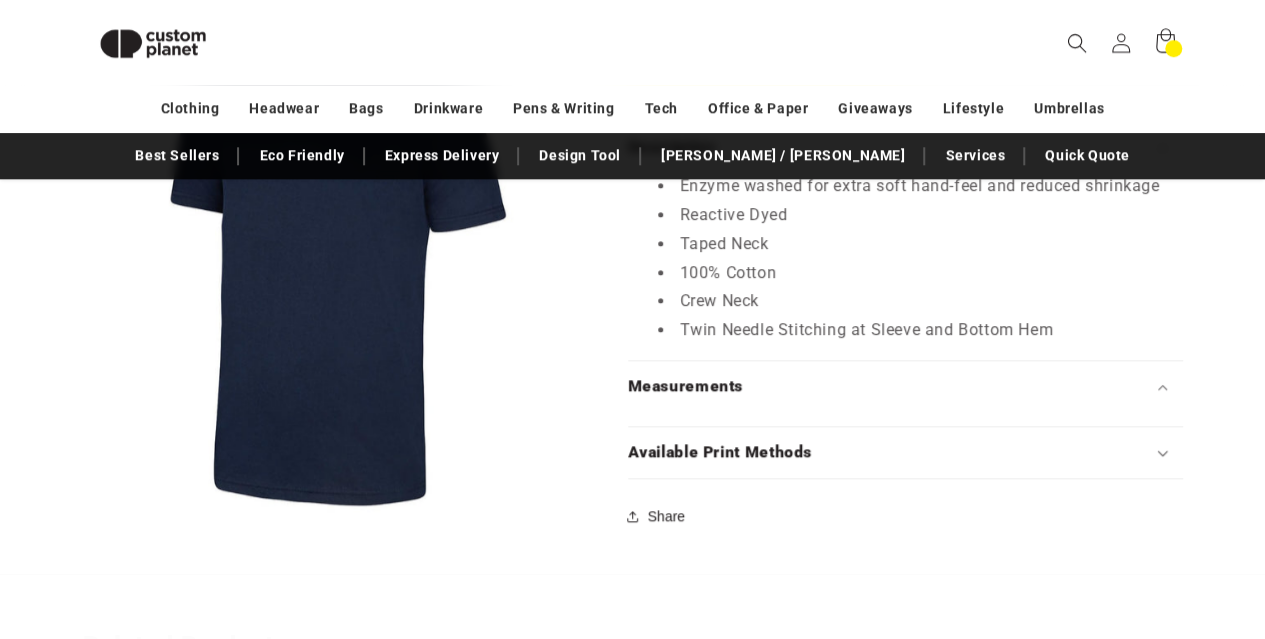 click on "Available Print Methods" at bounding box center [905, 452] 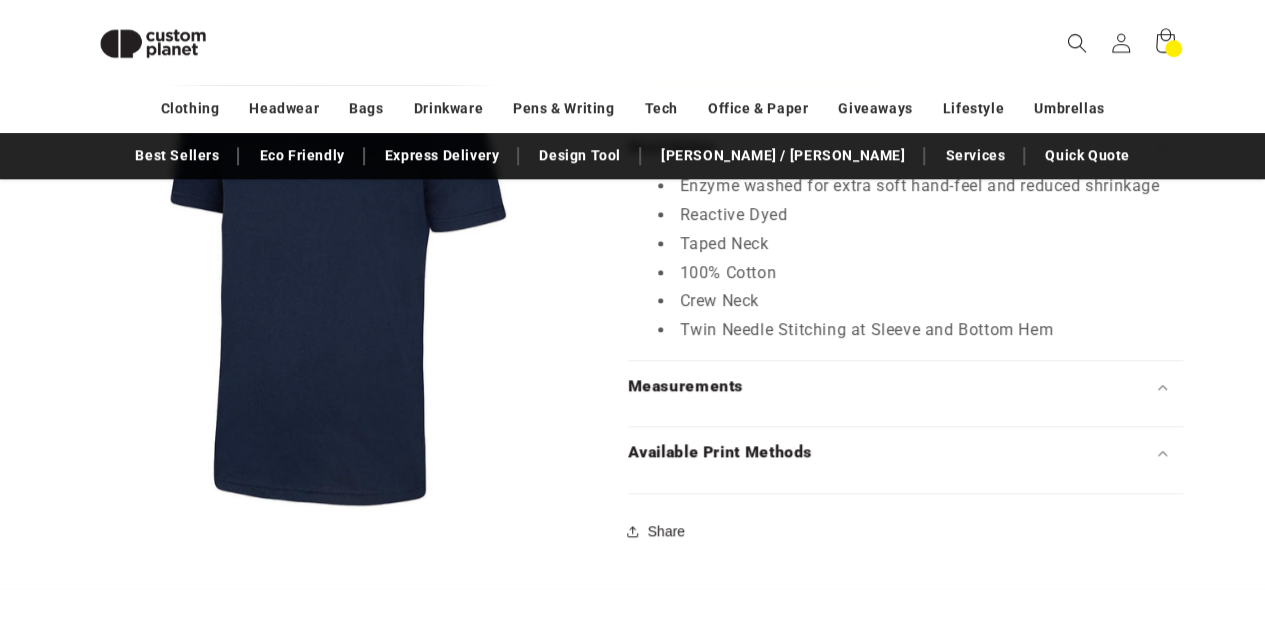 click on "Available Print Methods" at bounding box center [905, 452] 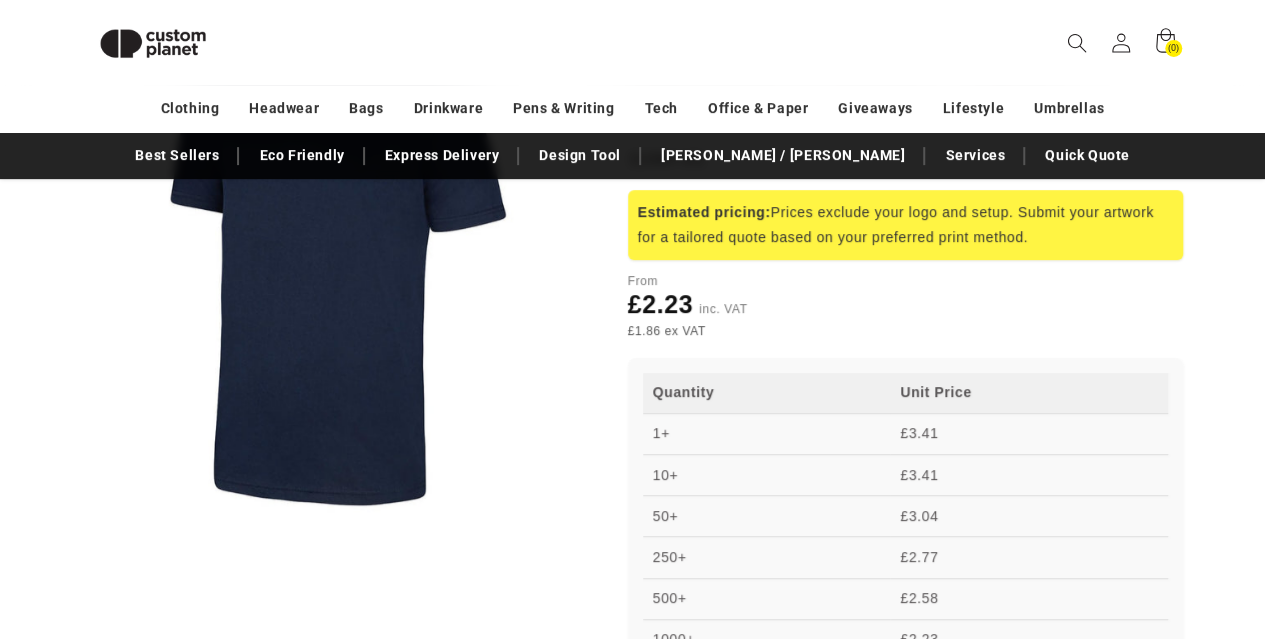 scroll, scrollTop: 321, scrollLeft: 0, axis: vertical 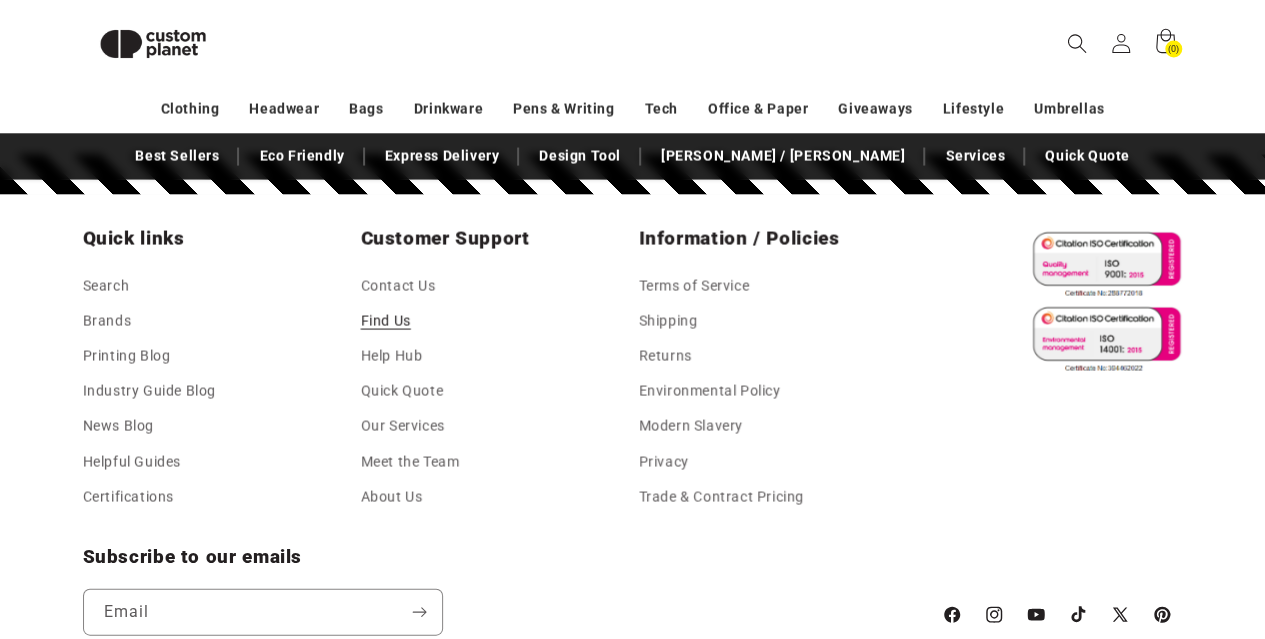 click on "Find Us" at bounding box center (386, 320) 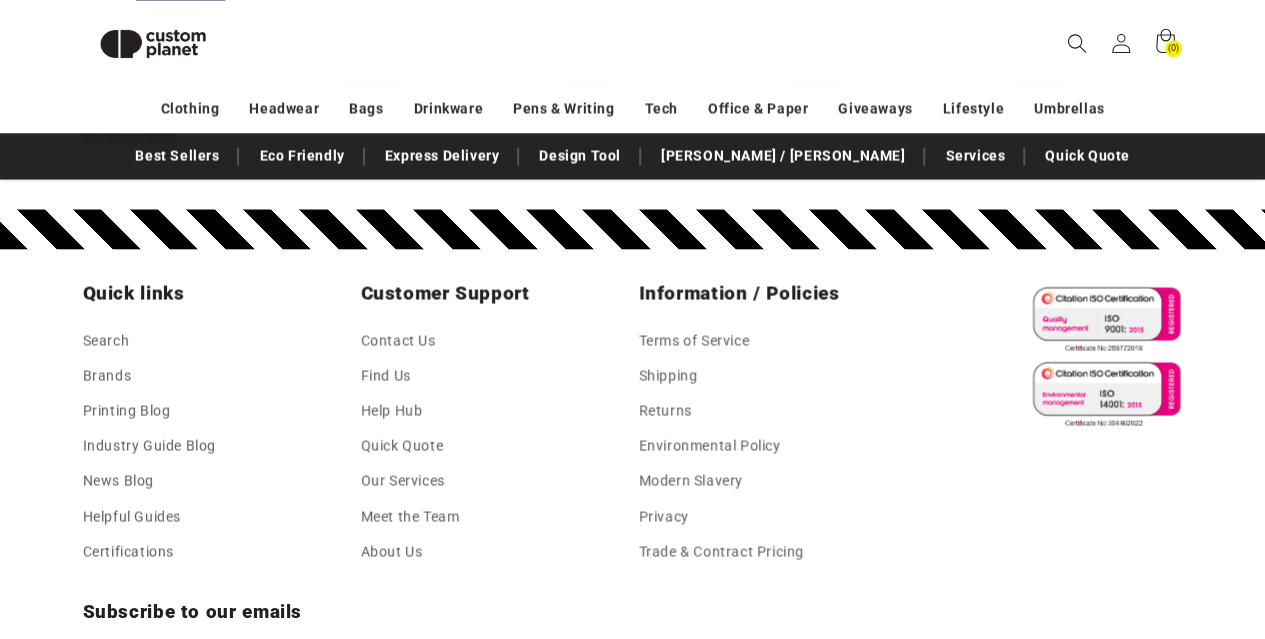 scroll, scrollTop: 1794, scrollLeft: 0, axis: vertical 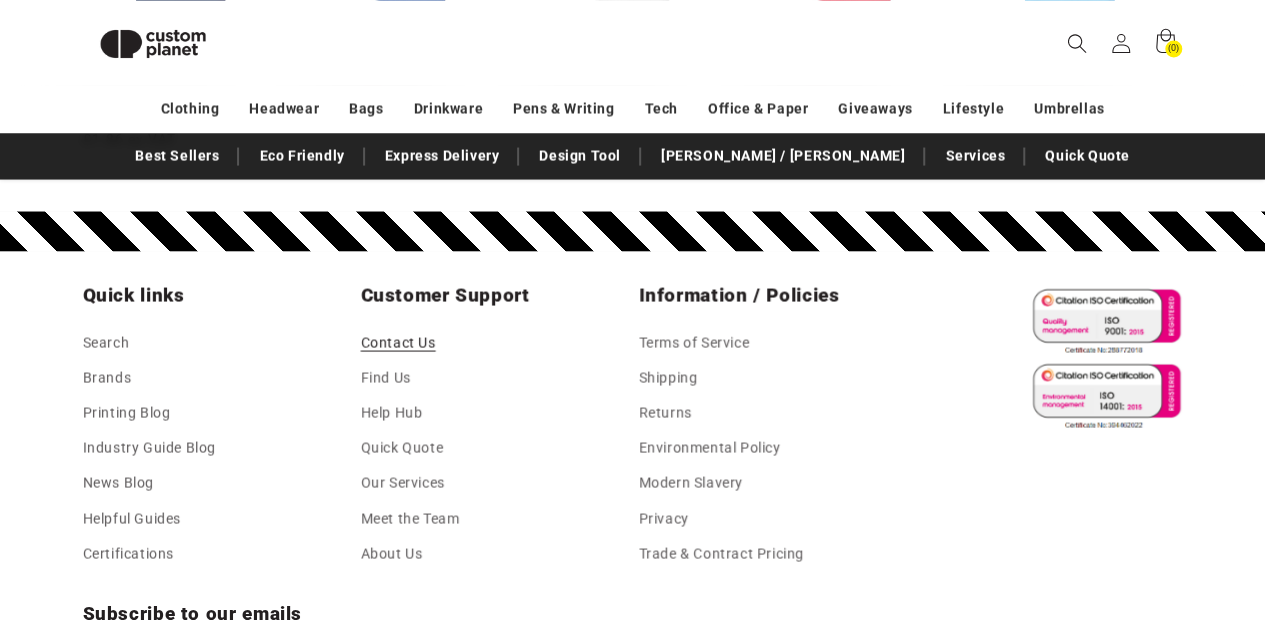 click on "Contact Us" at bounding box center [398, 345] 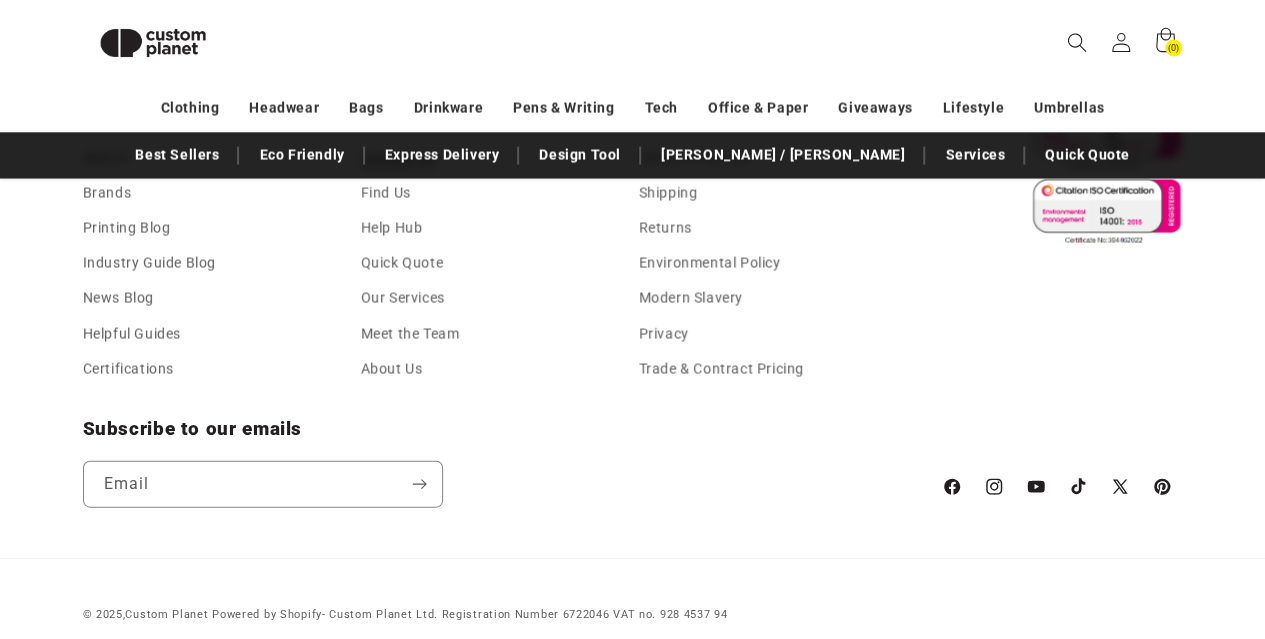 scroll, scrollTop: 1921, scrollLeft: 0, axis: vertical 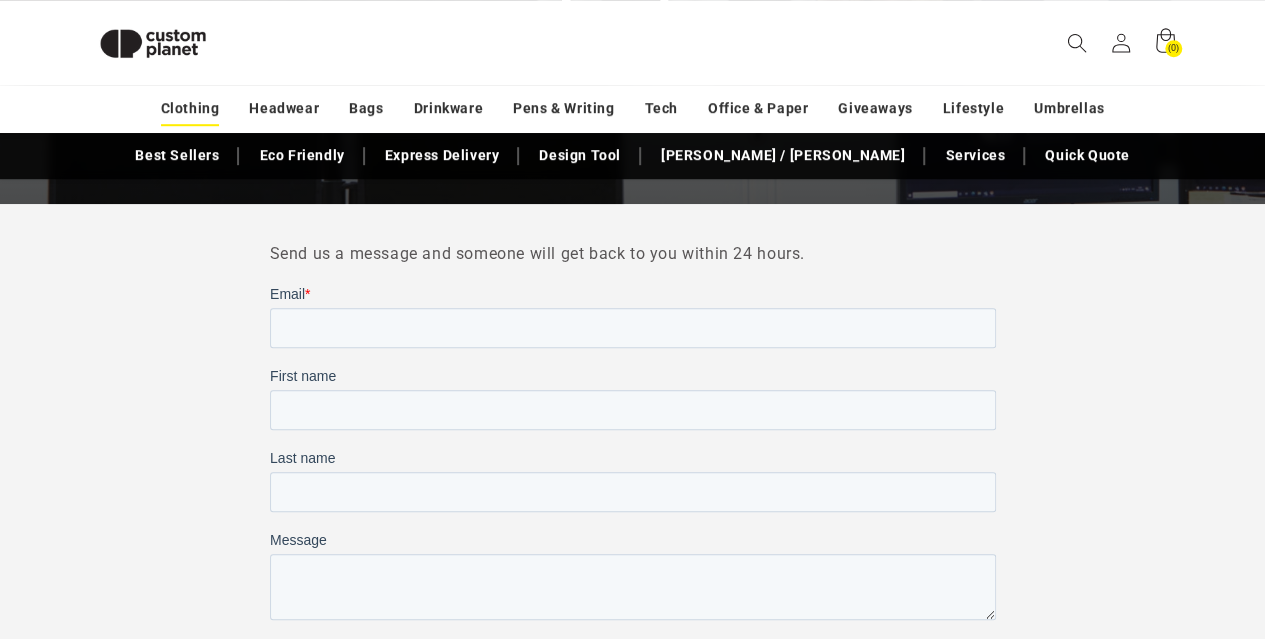 click on "Clothing" at bounding box center [190, 108] 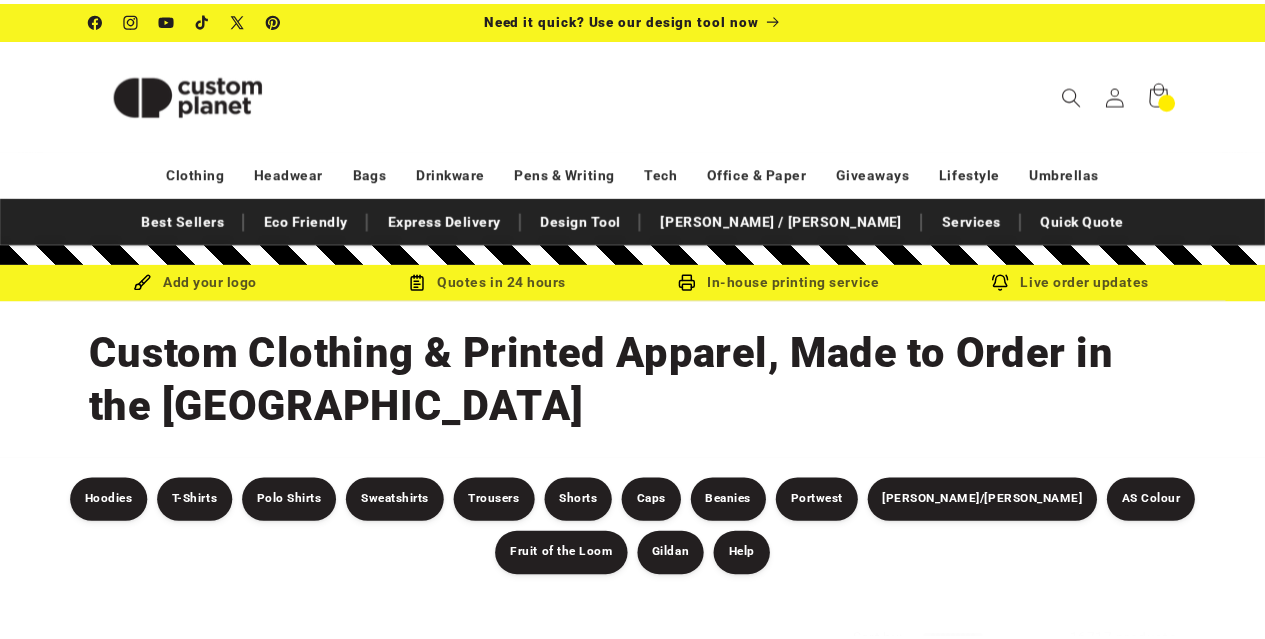 scroll, scrollTop: 0, scrollLeft: 0, axis: both 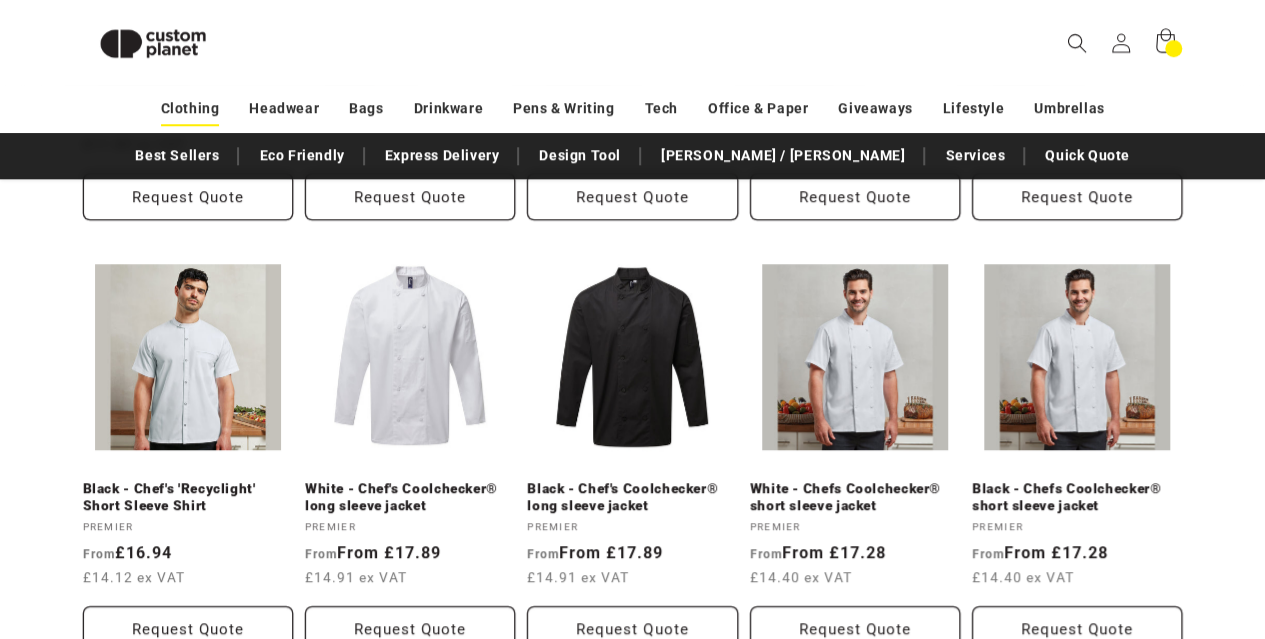 click on "Clothing" at bounding box center [190, 108] 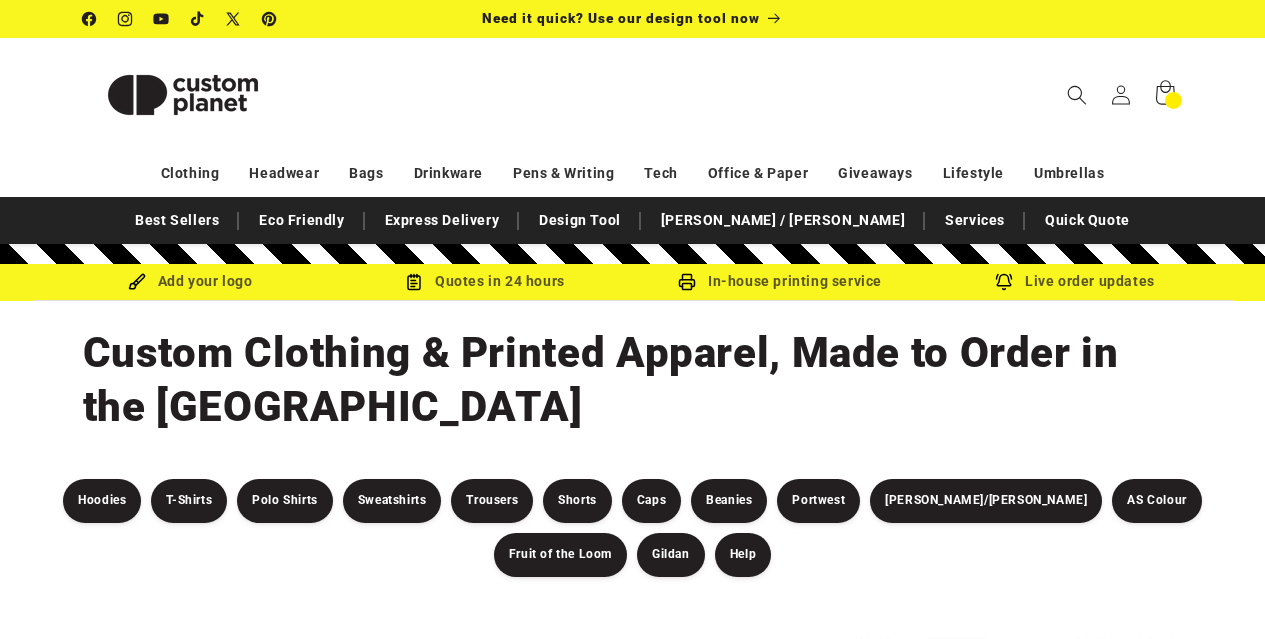 scroll, scrollTop: 0, scrollLeft: 0, axis: both 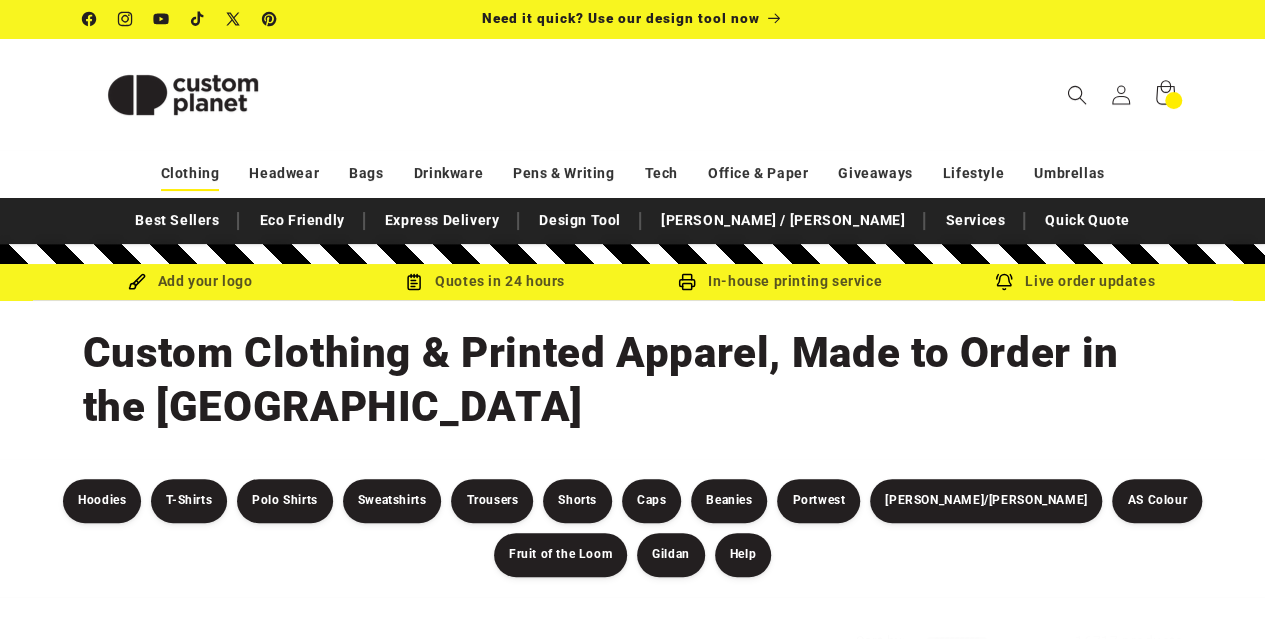 click on "Clothing" at bounding box center [190, 173] 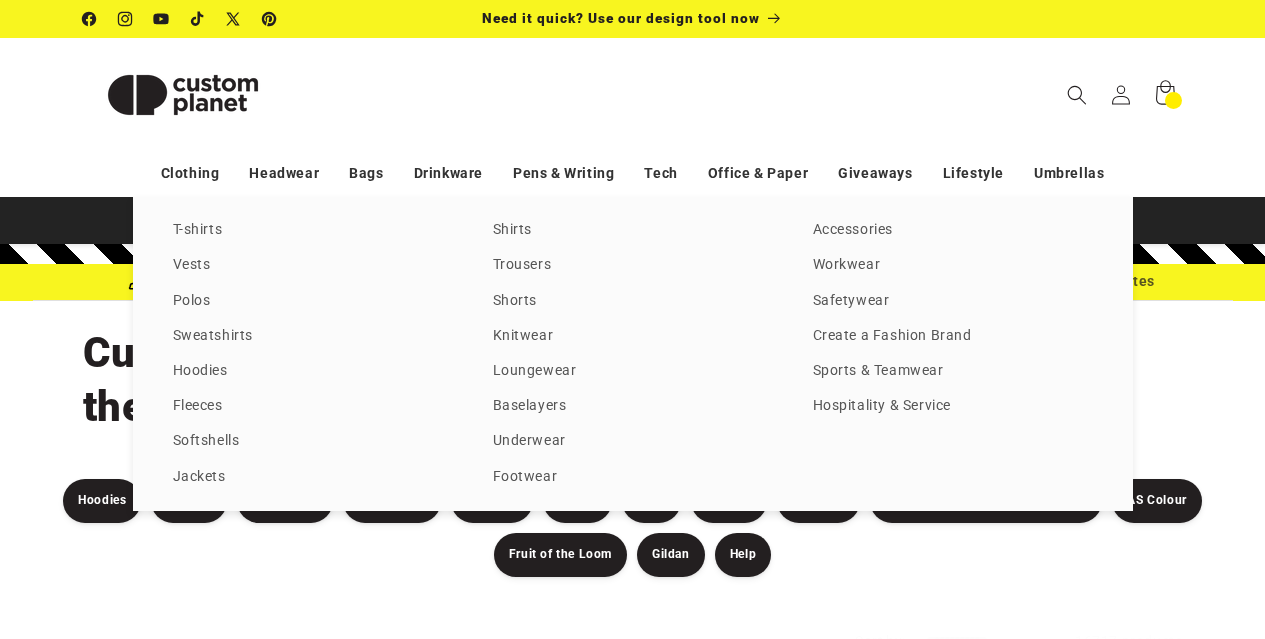 scroll, scrollTop: 0, scrollLeft: 0, axis: both 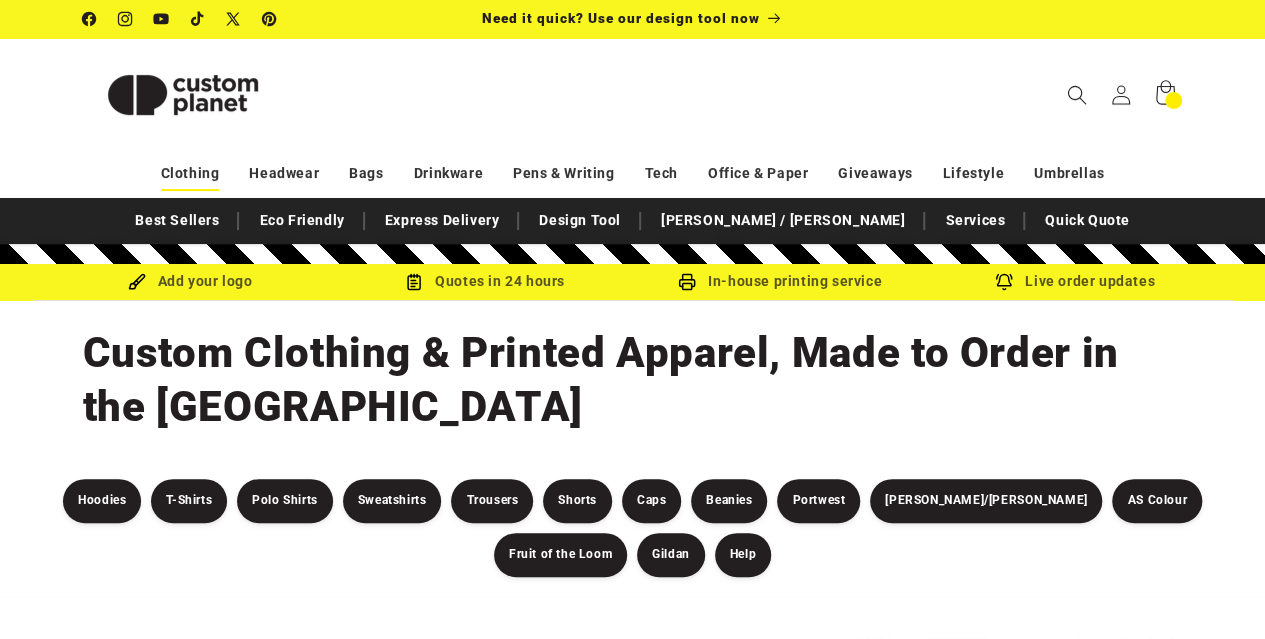 click on "Clothing" at bounding box center (190, 173) 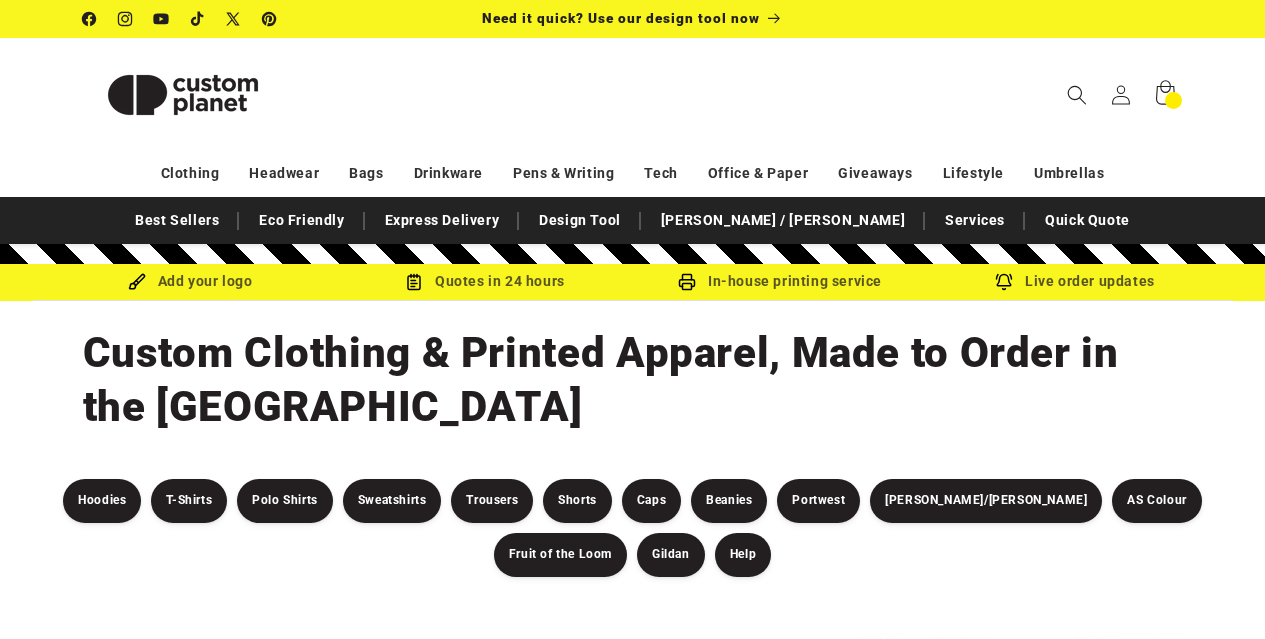 scroll, scrollTop: 0, scrollLeft: 0, axis: both 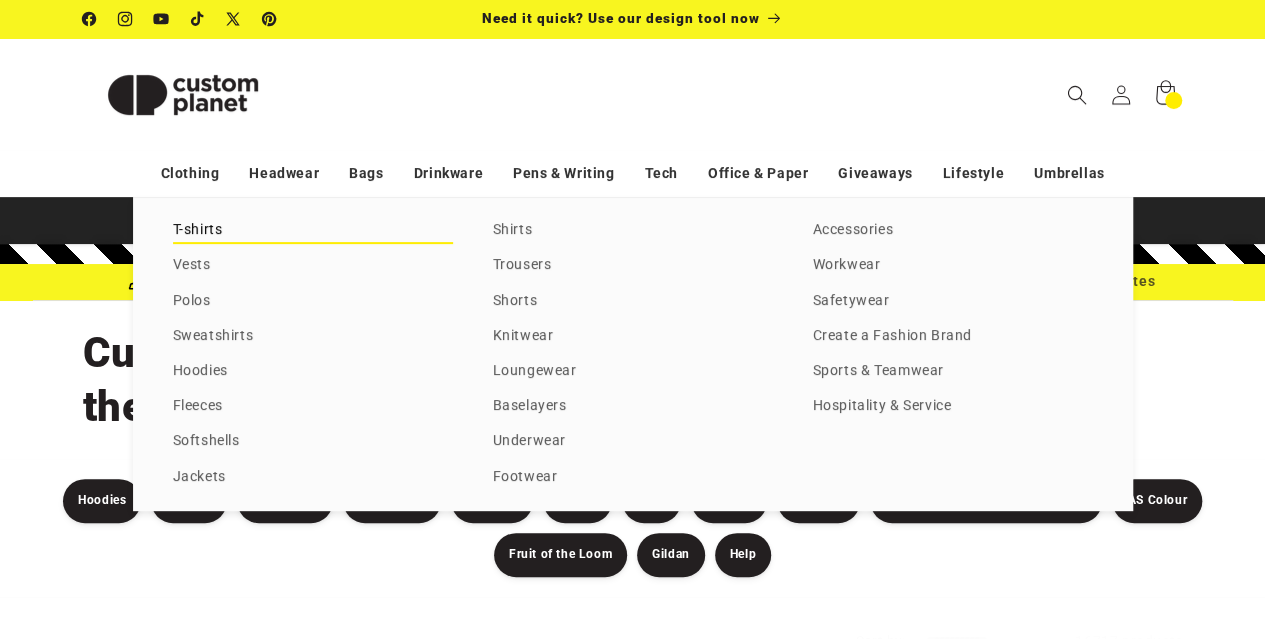 click on "T-shirts" at bounding box center (313, 230) 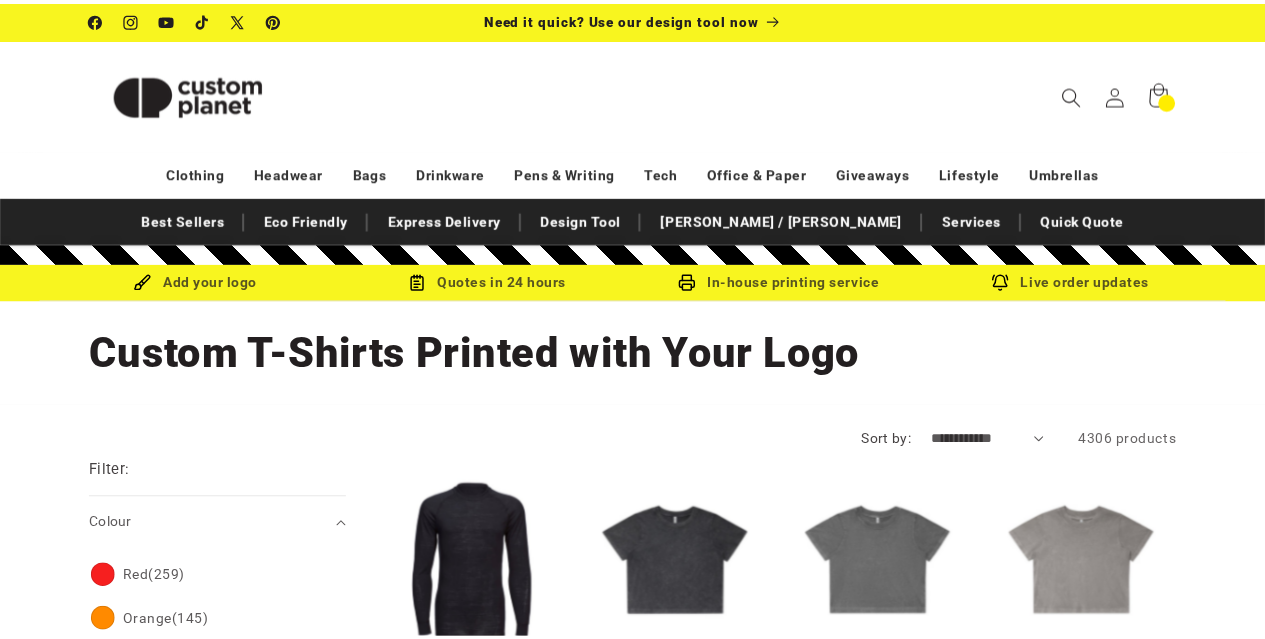 scroll, scrollTop: 0, scrollLeft: 0, axis: both 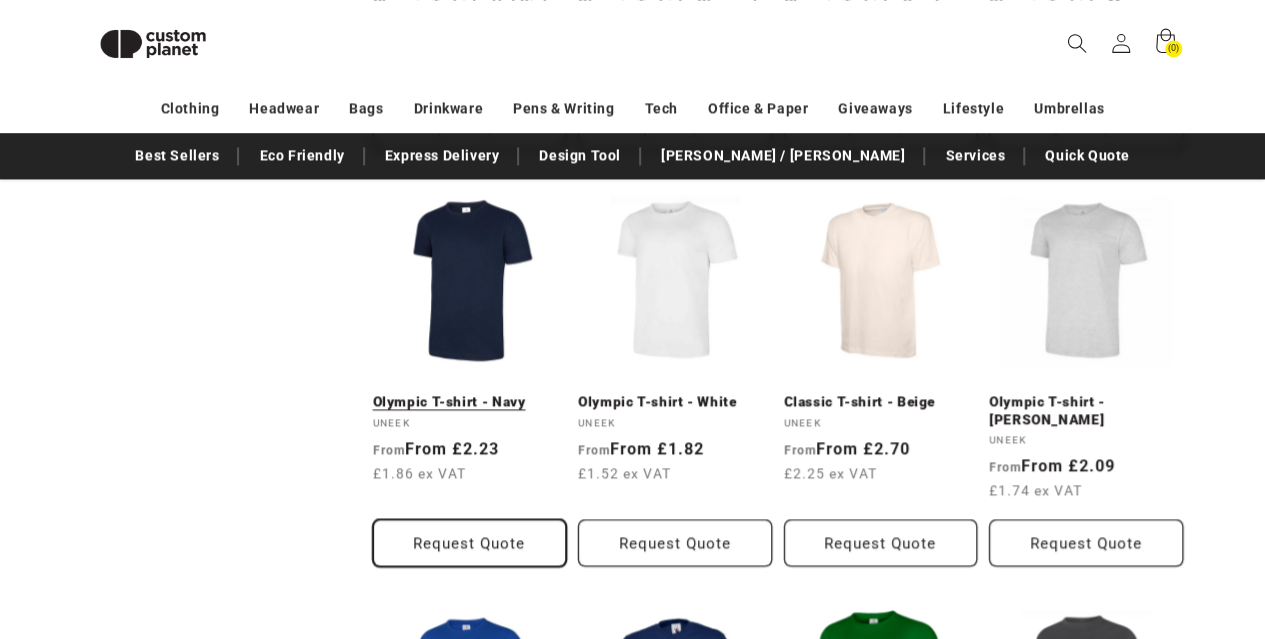 click on "Request Quote" at bounding box center (470, 542) 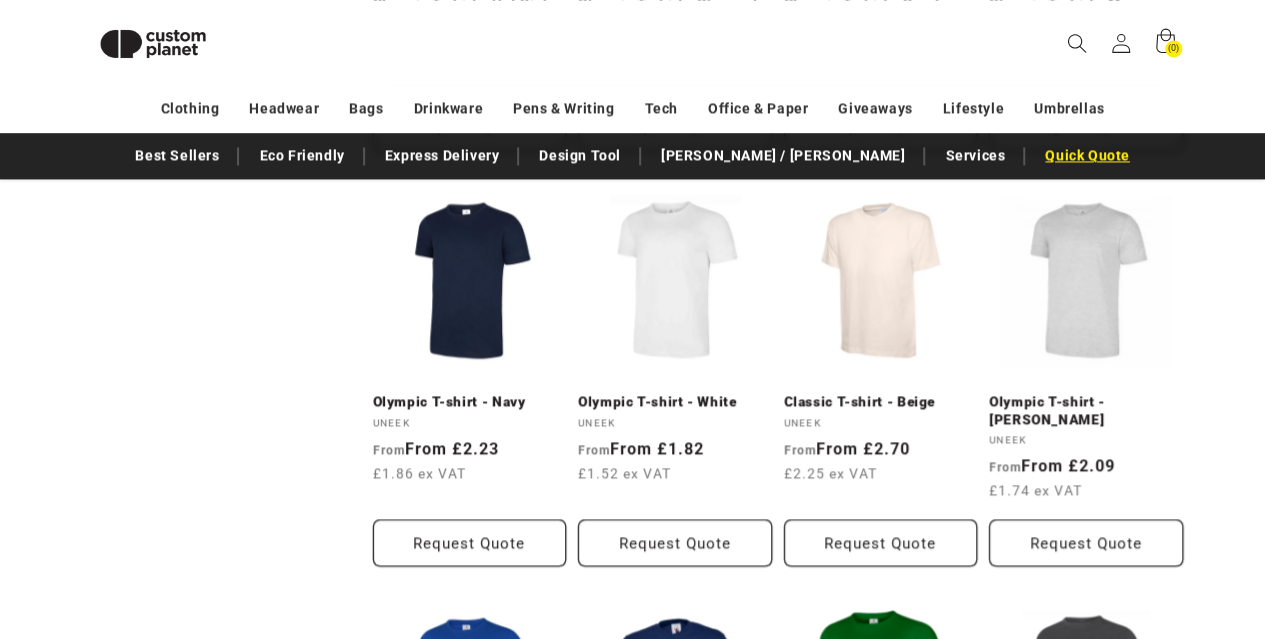 click on "Quick Quote" at bounding box center [1087, 155] 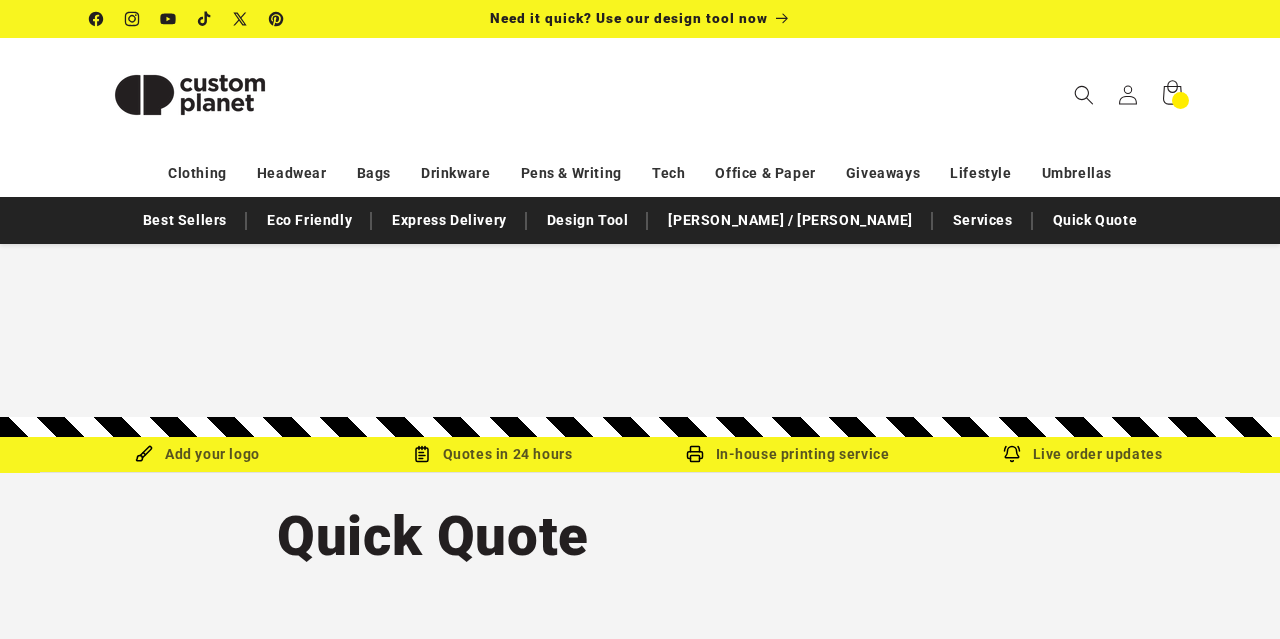 scroll, scrollTop: 0, scrollLeft: 0, axis: both 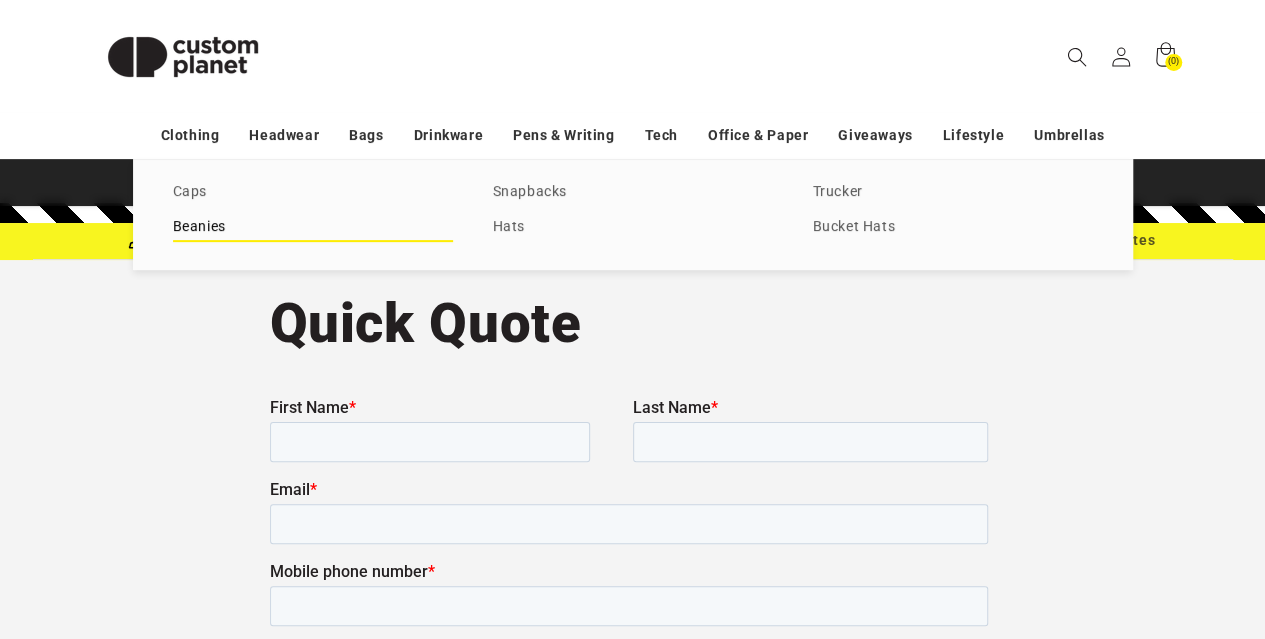 click on "Beanies" at bounding box center [313, 227] 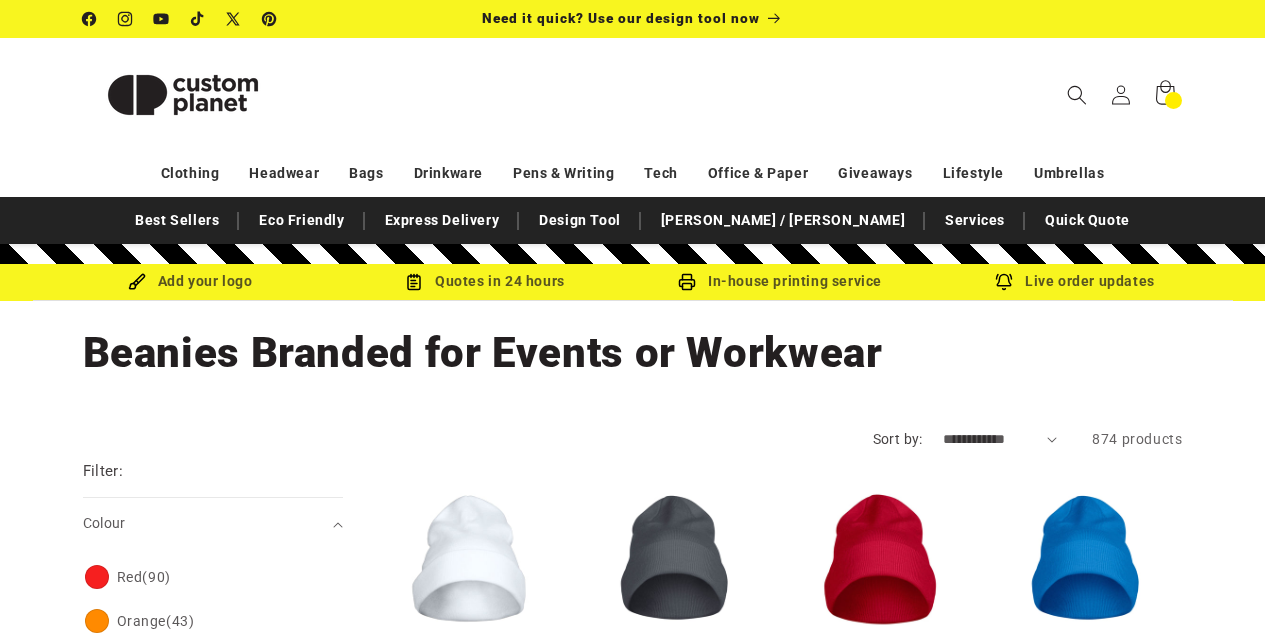 scroll, scrollTop: 188, scrollLeft: 0, axis: vertical 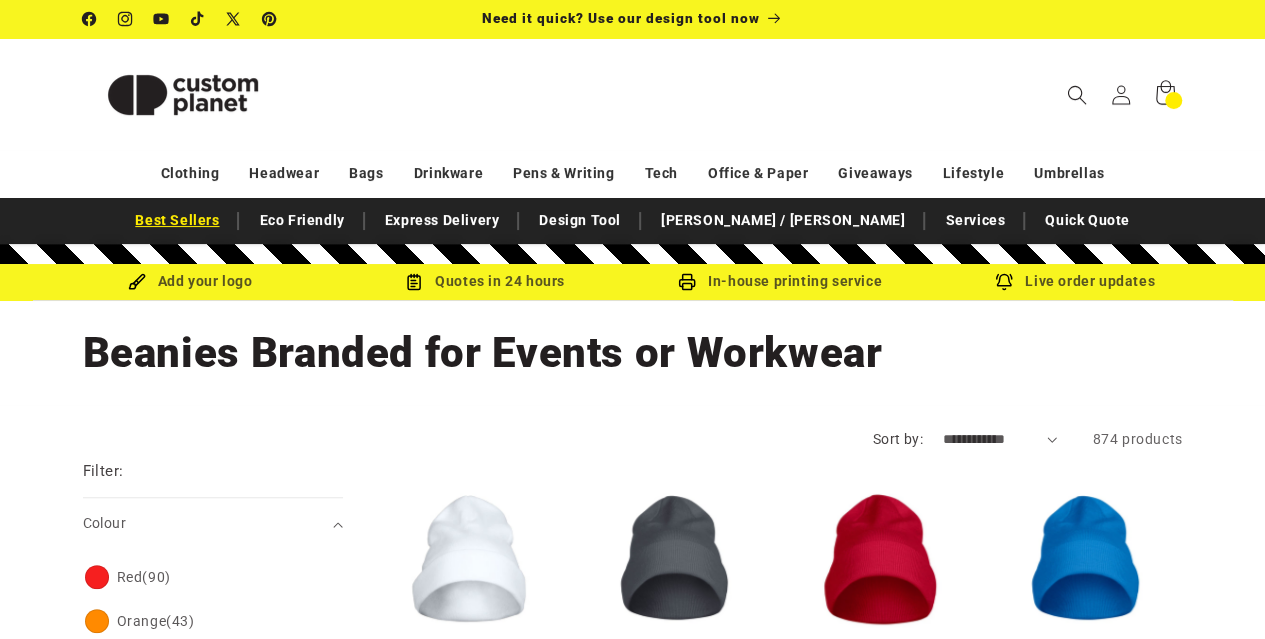 click on "Best Sellers" at bounding box center [177, 220] 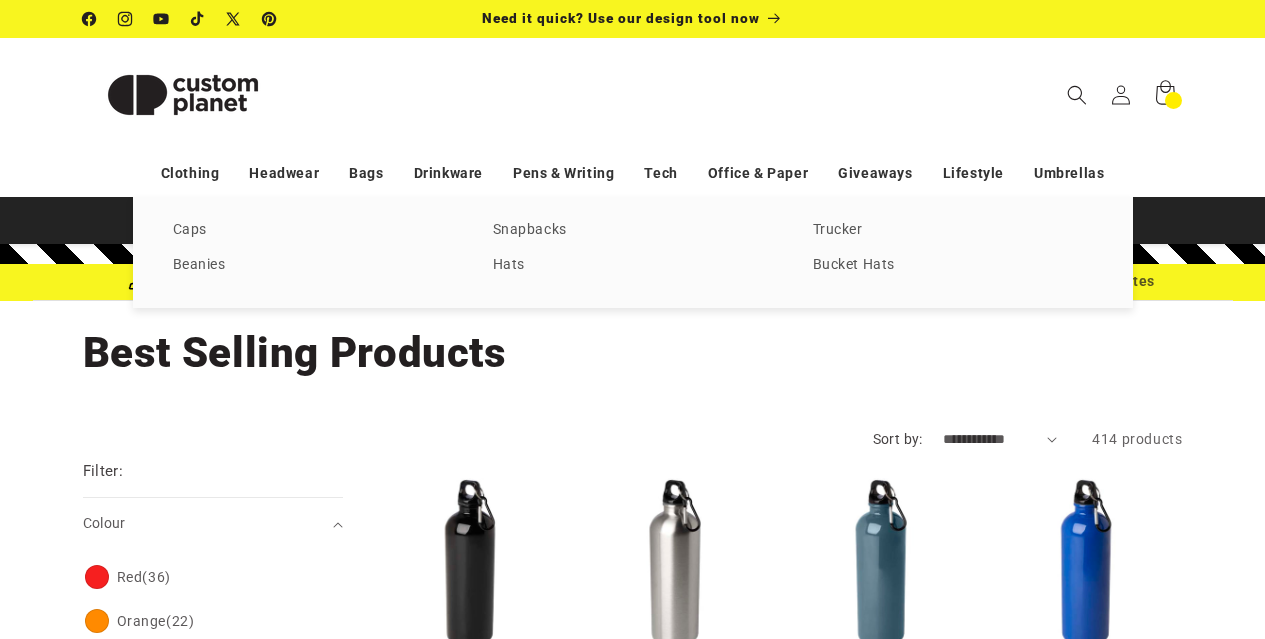 scroll, scrollTop: 0, scrollLeft: 0, axis: both 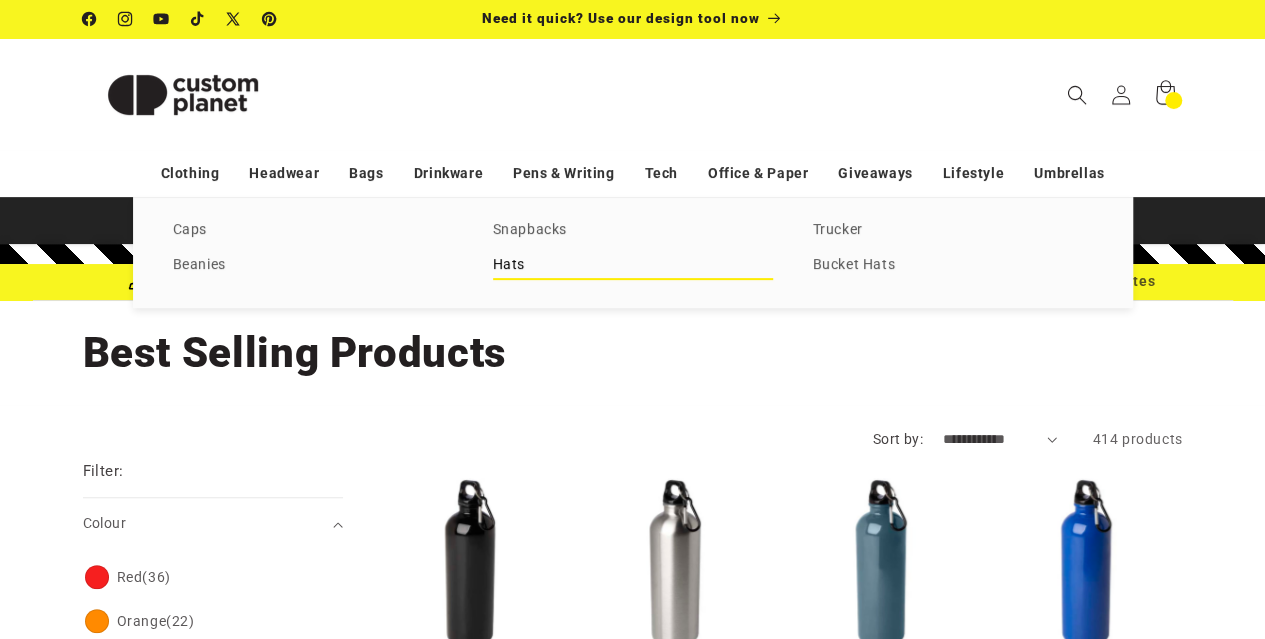 click on "Hats" at bounding box center (633, 265) 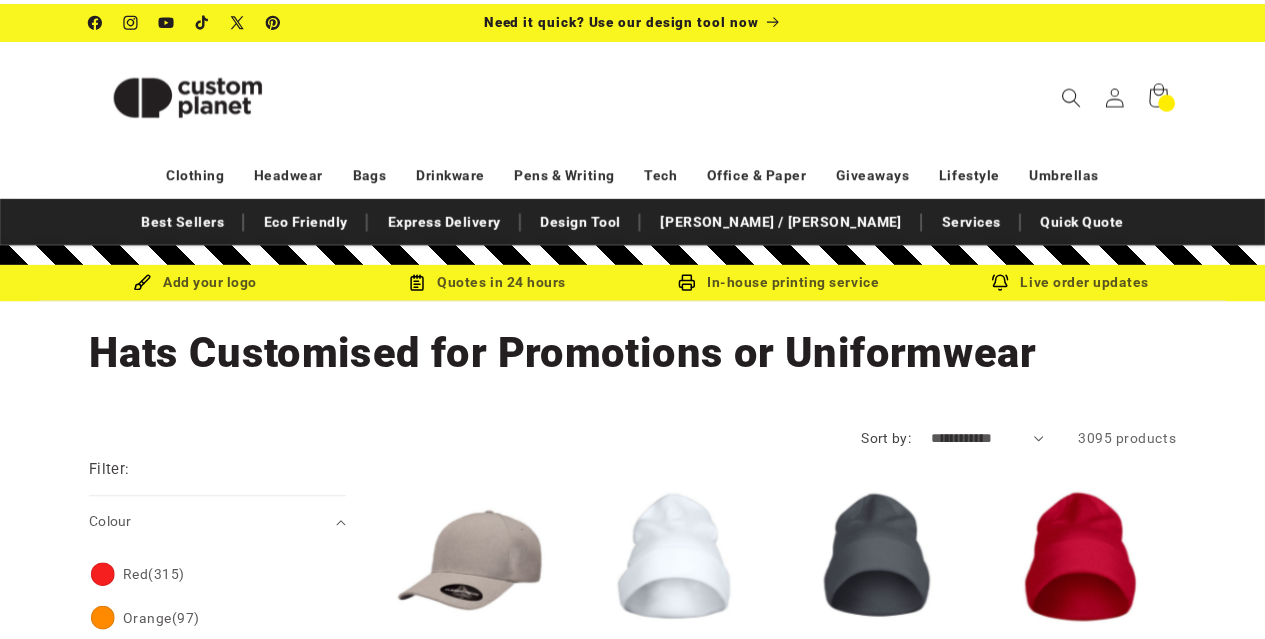 scroll, scrollTop: 0, scrollLeft: 0, axis: both 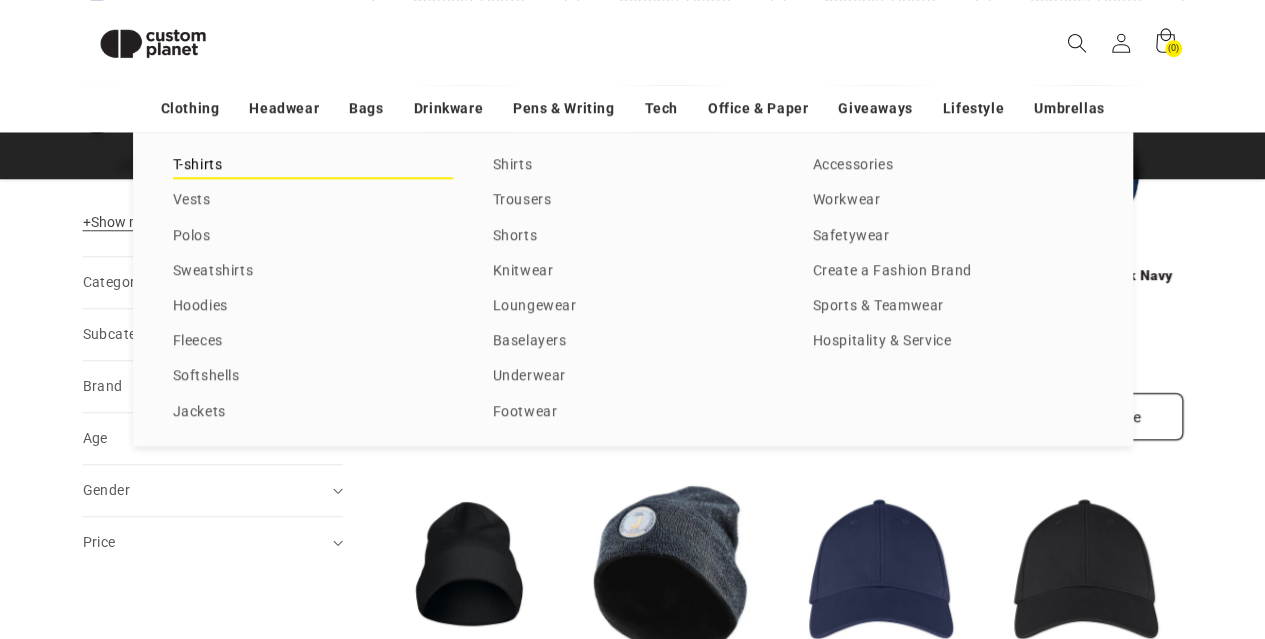 click on "T-shirts" at bounding box center (313, 165) 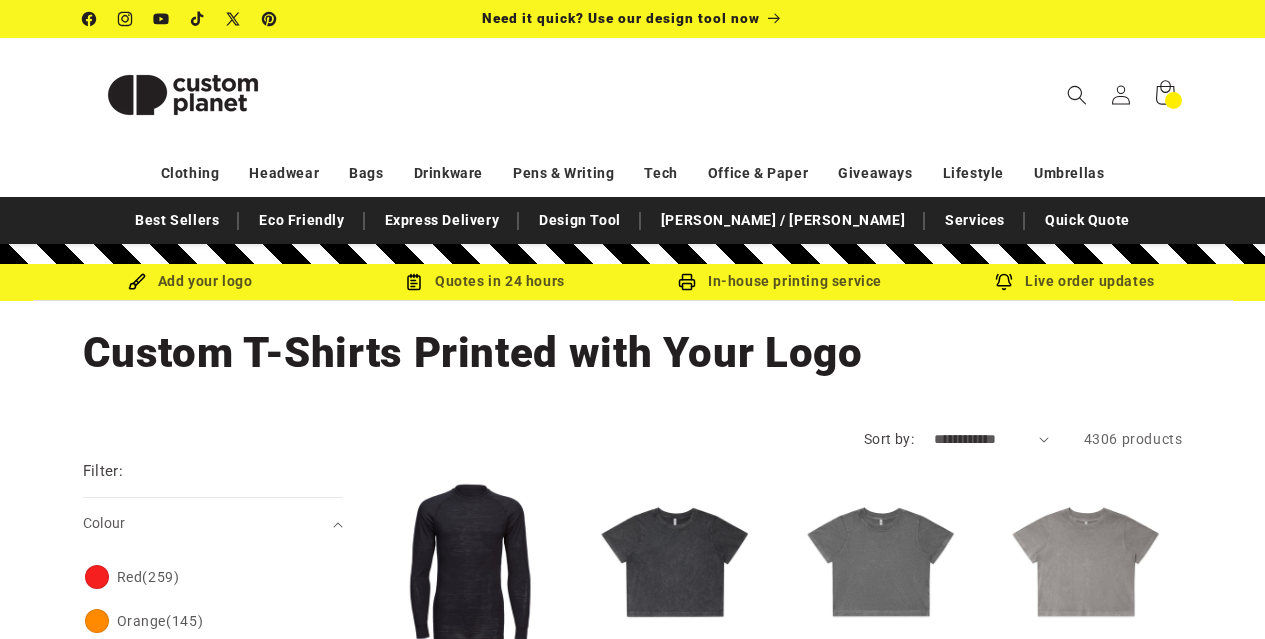 scroll, scrollTop: 0, scrollLeft: 0, axis: both 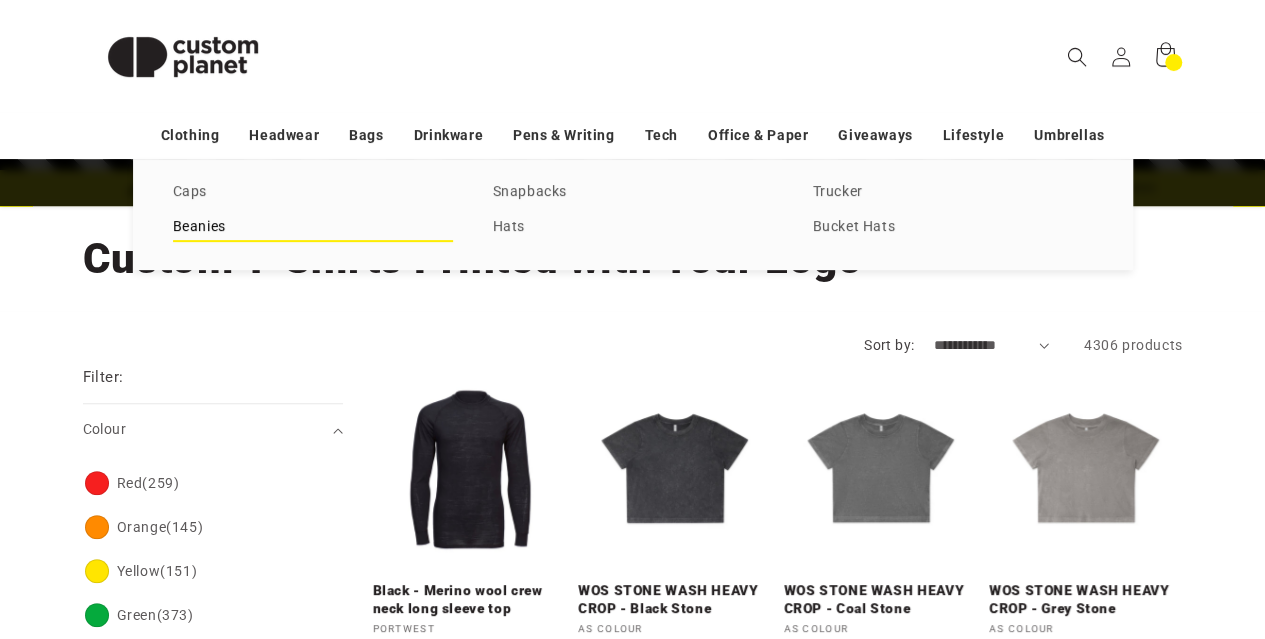 click on "Beanies" at bounding box center [313, 227] 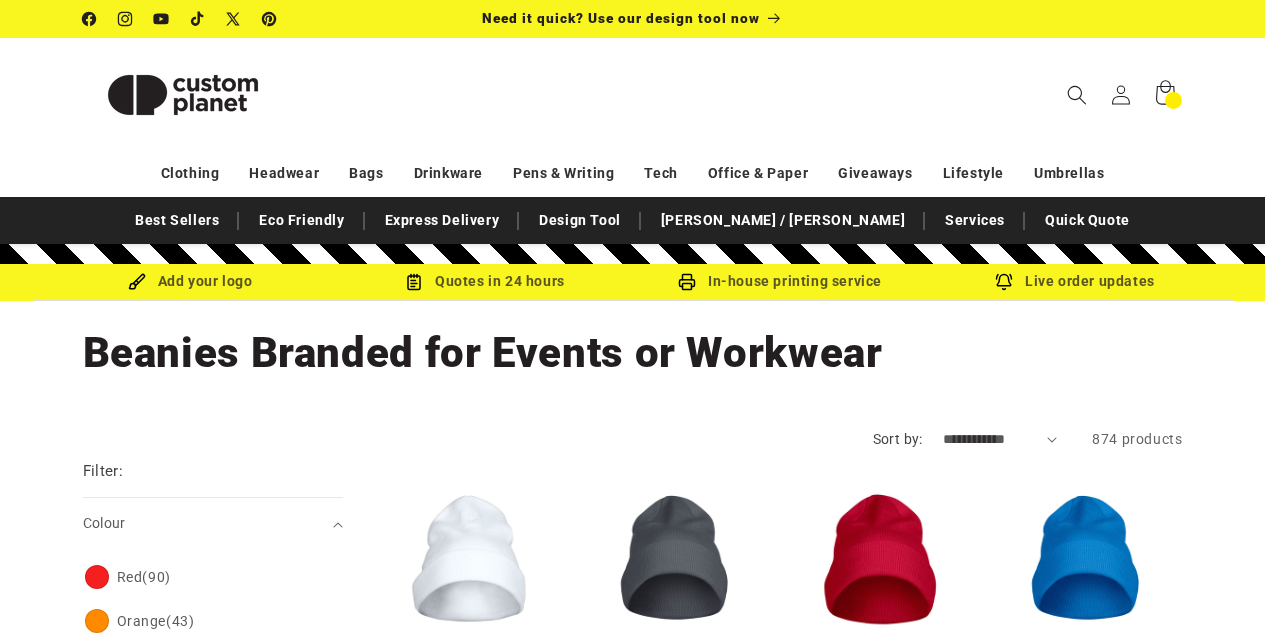 scroll, scrollTop: 0, scrollLeft: 0, axis: both 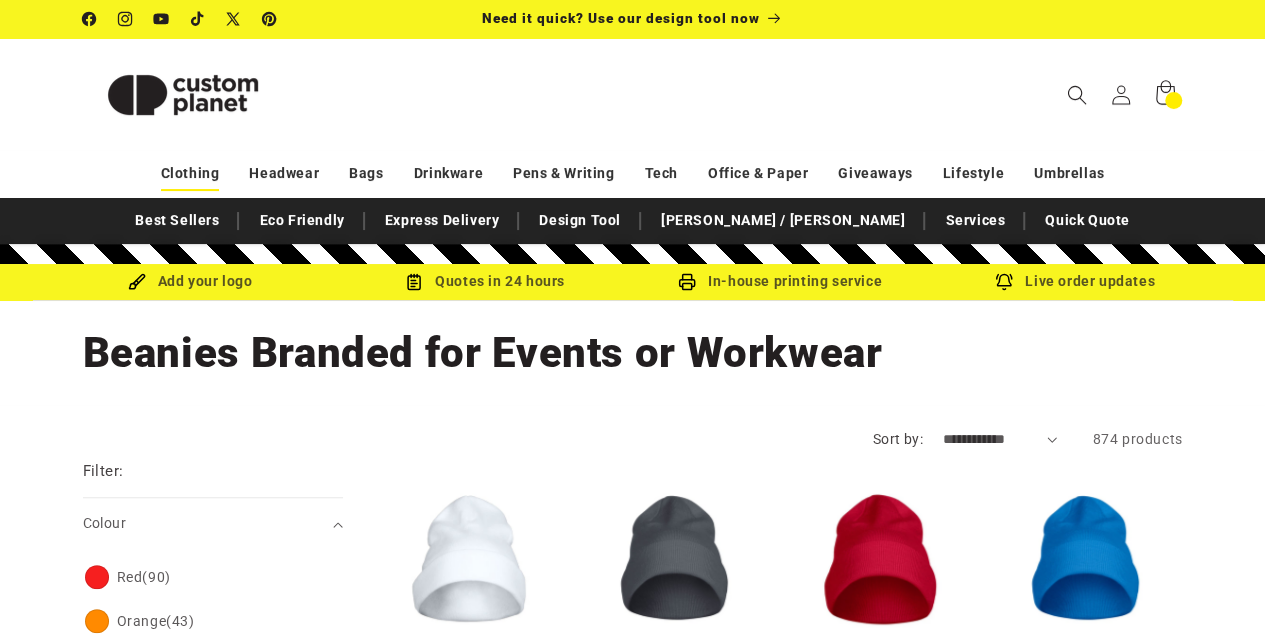 click on "Clothing" at bounding box center [190, 173] 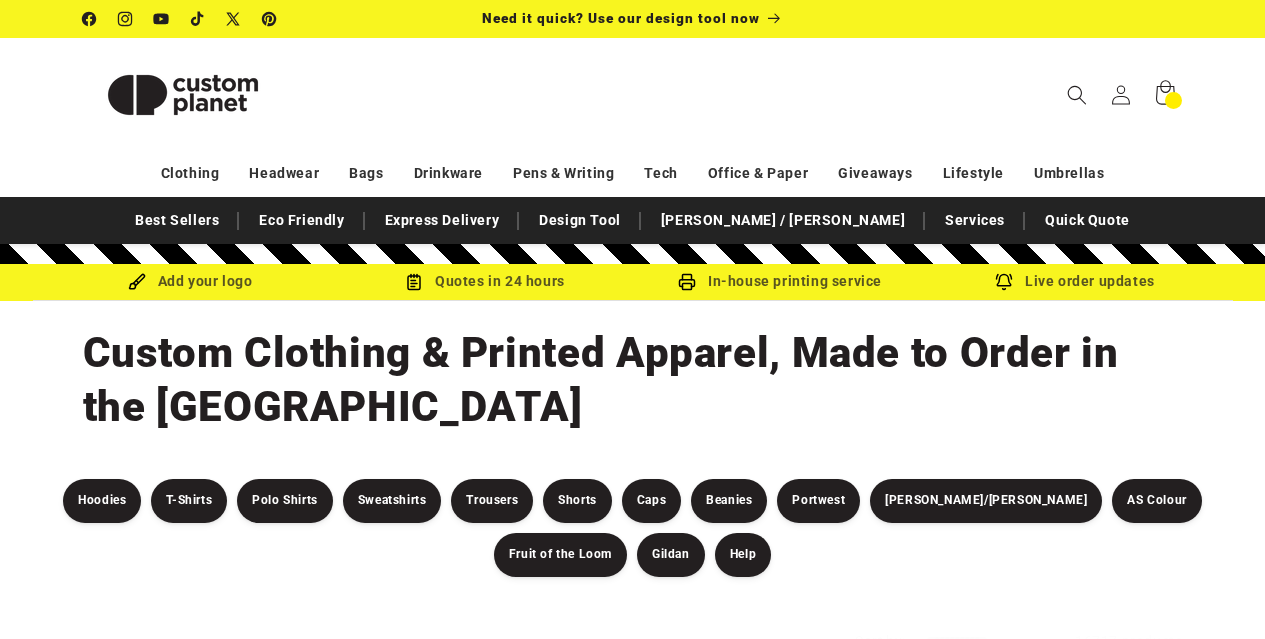 scroll, scrollTop: 0, scrollLeft: 0, axis: both 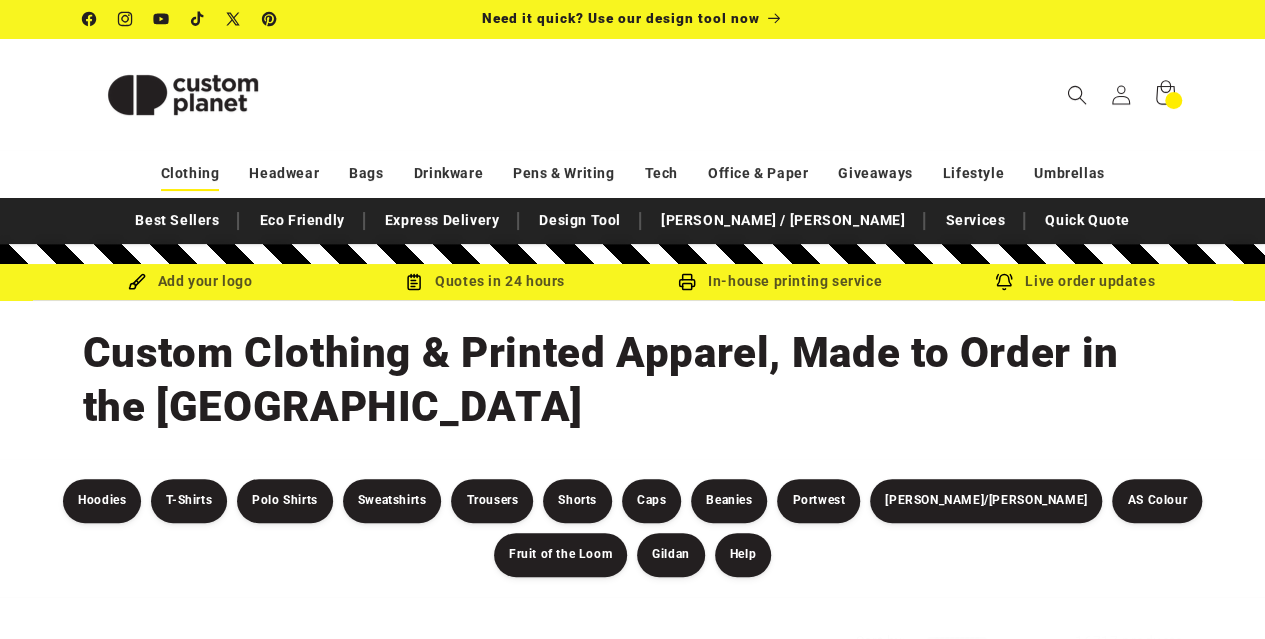 click on "Clothing" at bounding box center [190, 173] 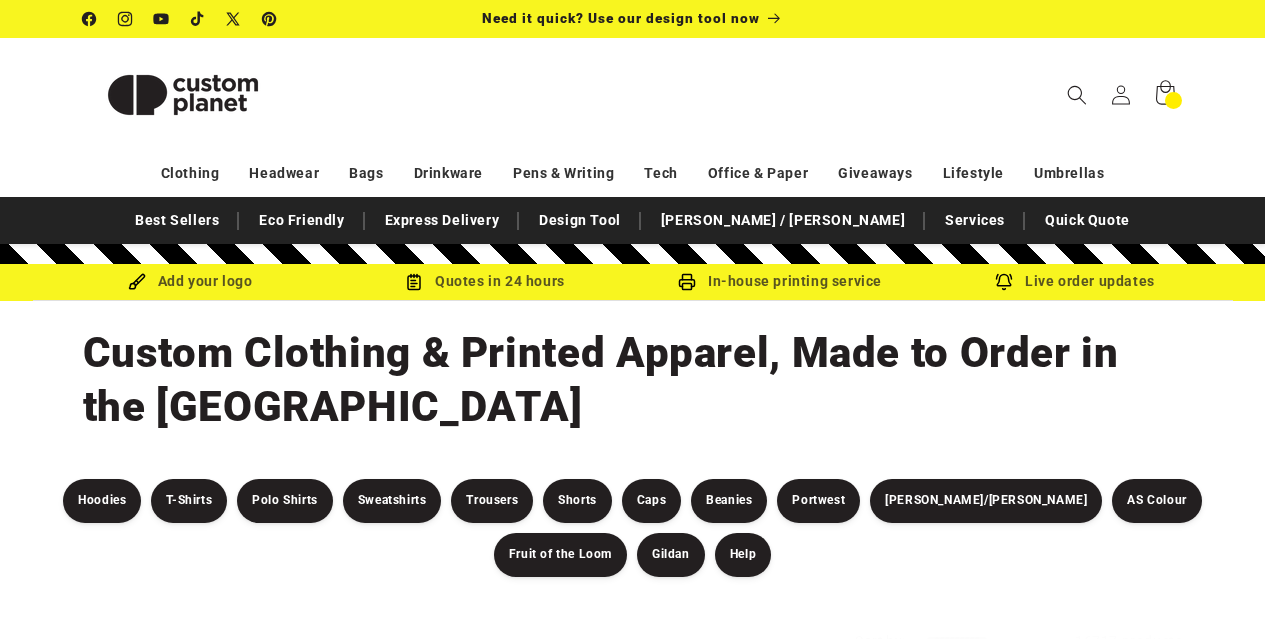 scroll, scrollTop: 0, scrollLeft: 0, axis: both 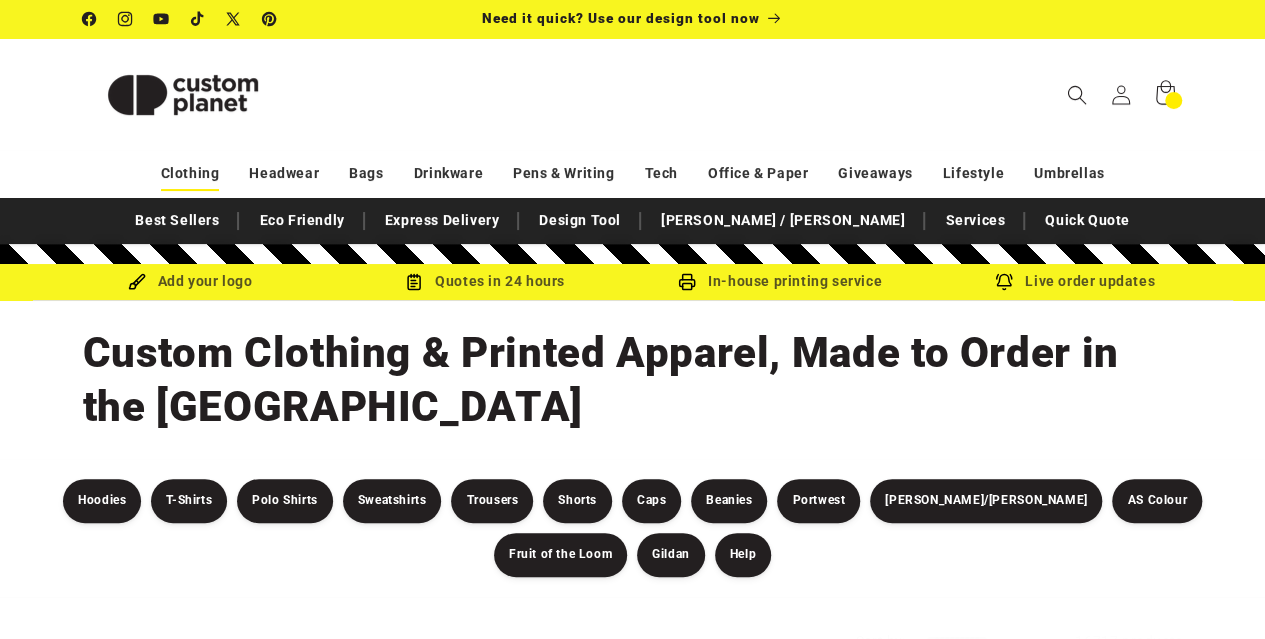 click on "Clothing" at bounding box center [190, 173] 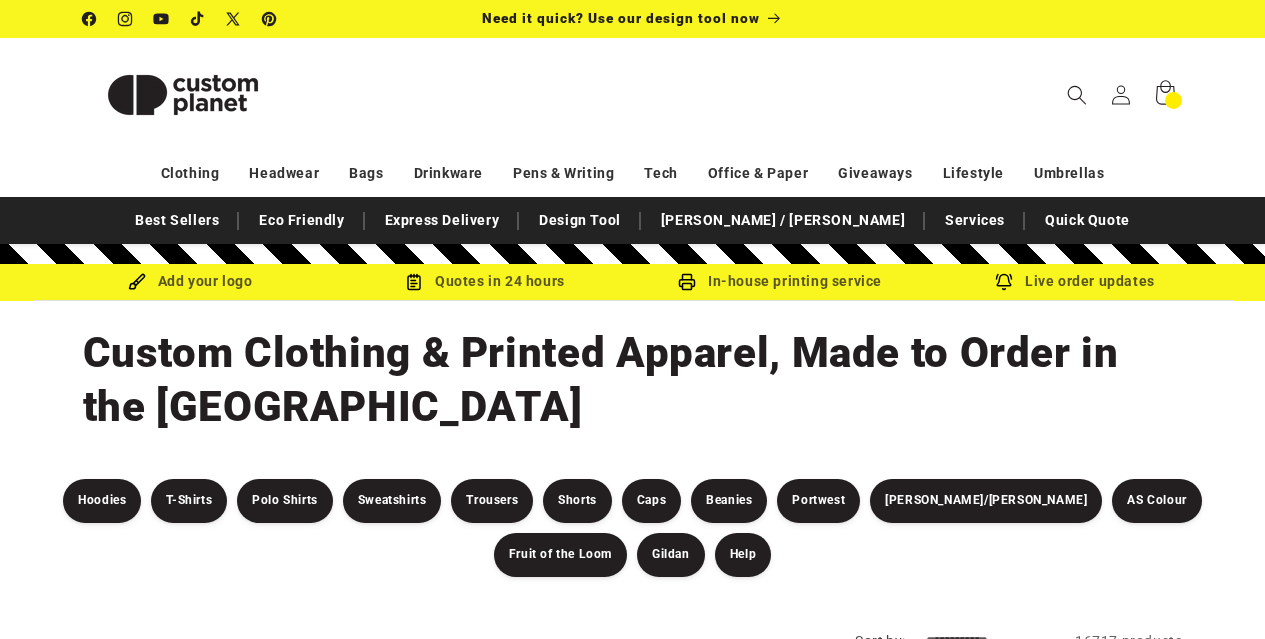 scroll, scrollTop: 136, scrollLeft: 0, axis: vertical 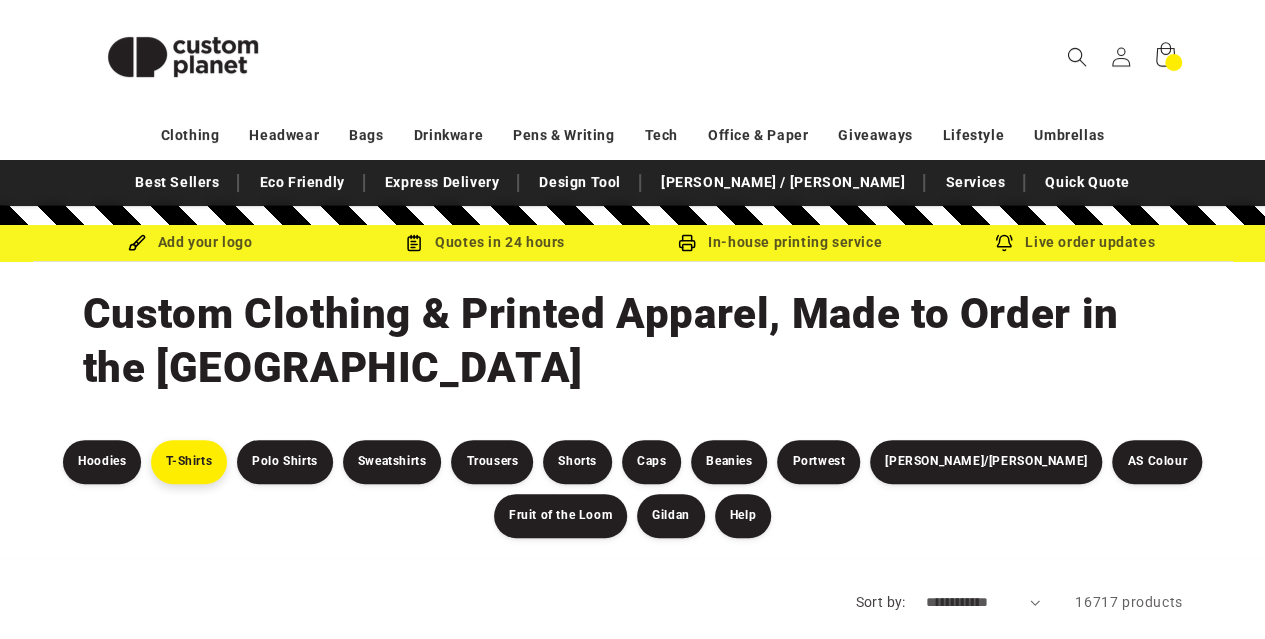 click on "T-Shirts" at bounding box center (189, 462) 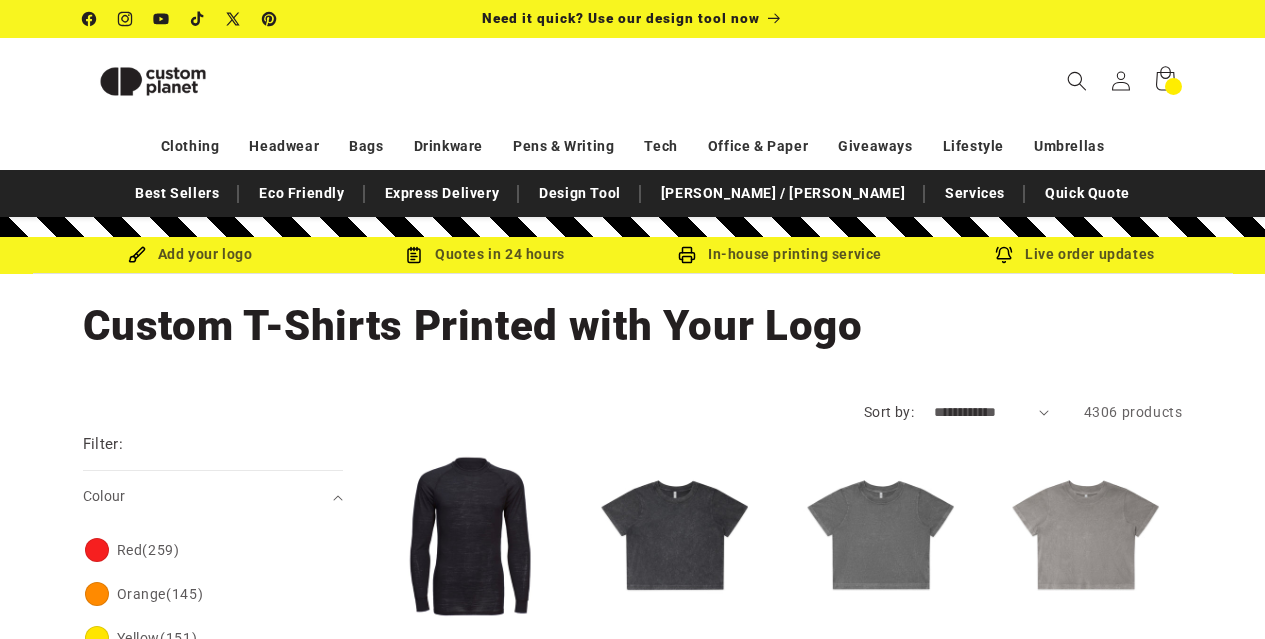 scroll, scrollTop: 371, scrollLeft: 0, axis: vertical 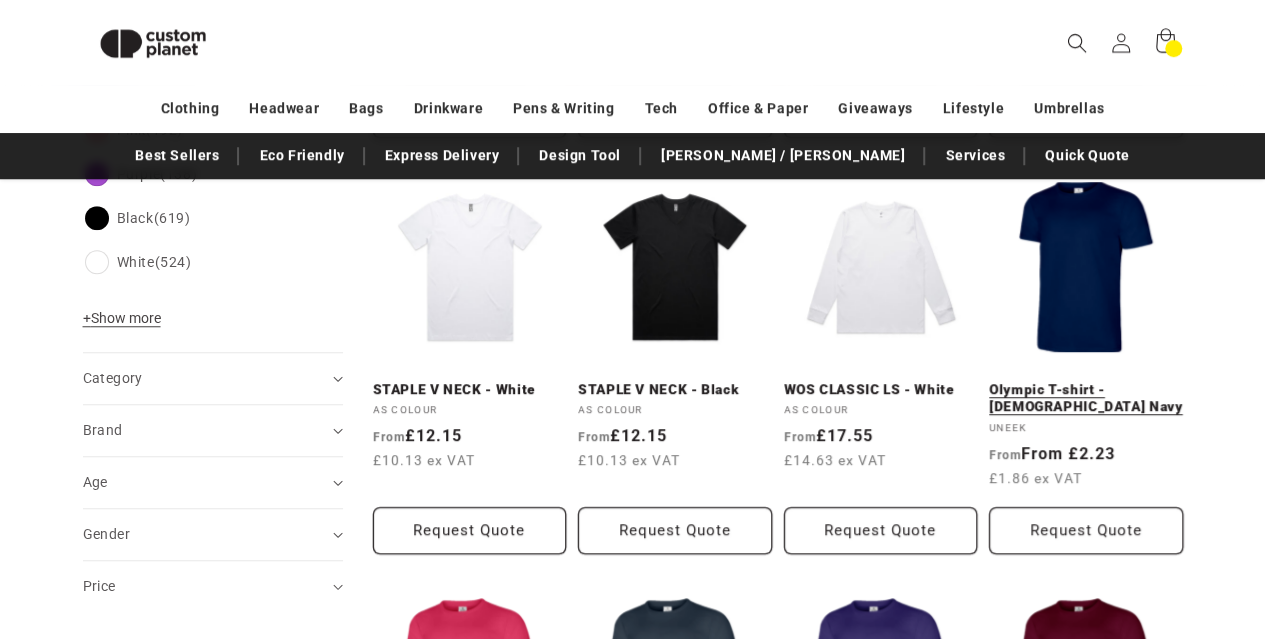 click on "Olympic T-shirt - [DEMOGRAPHIC_DATA] Navy" at bounding box center [1086, 398] 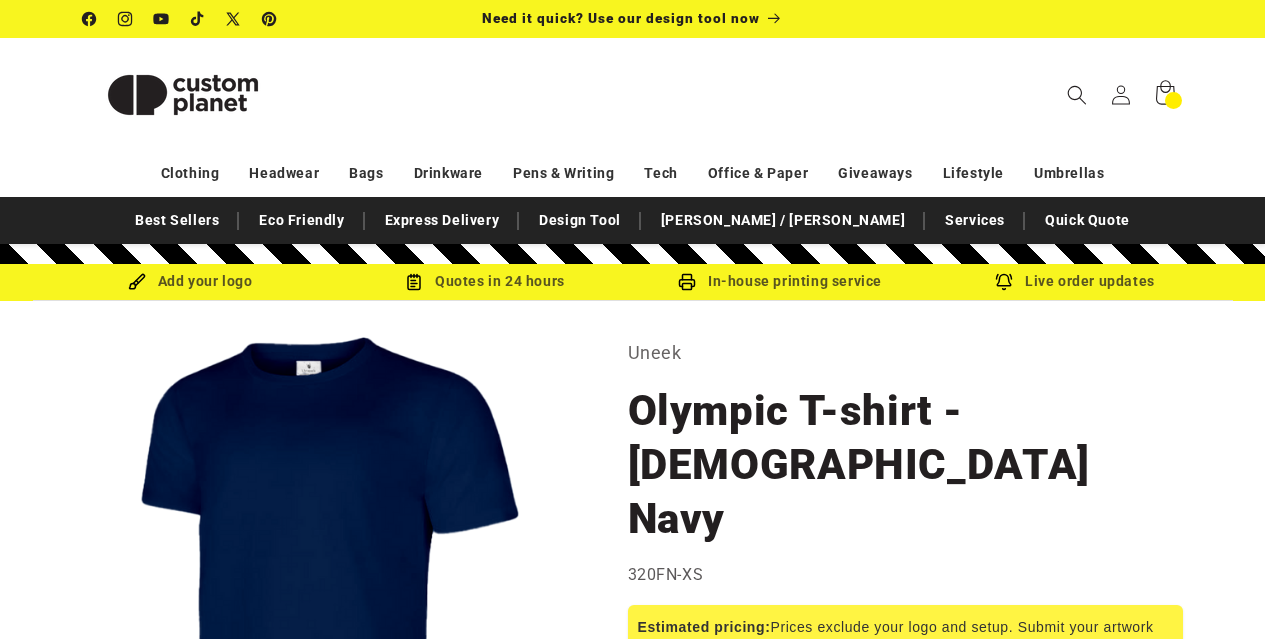 scroll, scrollTop: 0, scrollLeft: 0, axis: both 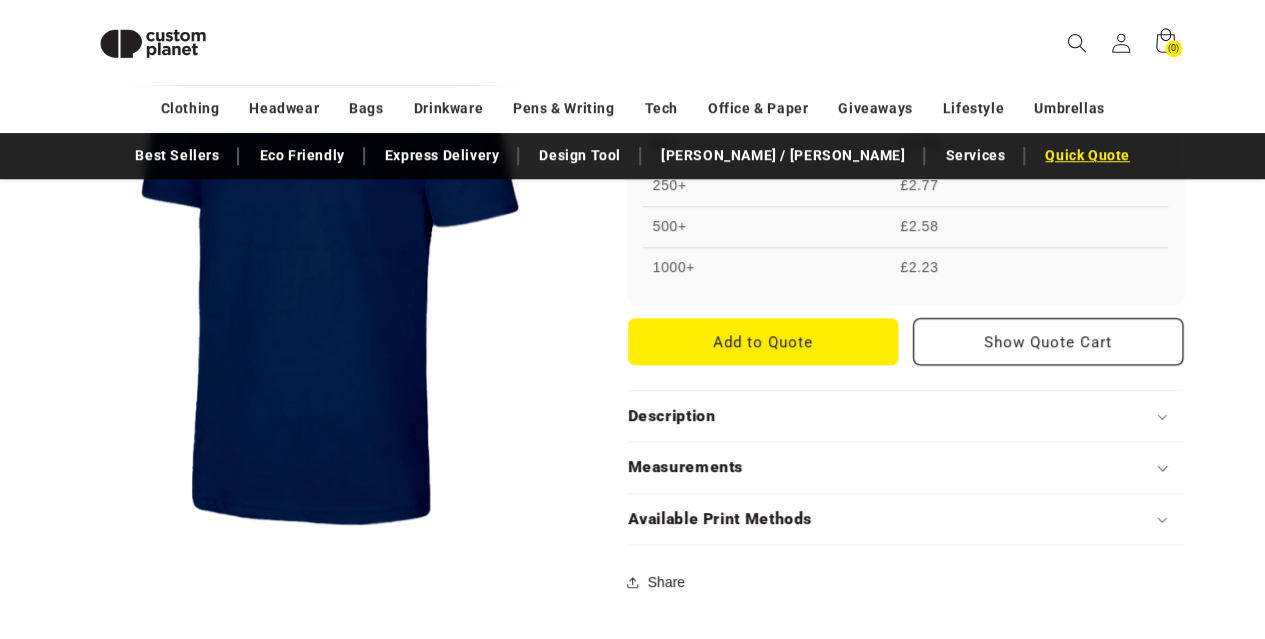 click on "Quick Quote" at bounding box center [1087, 155] 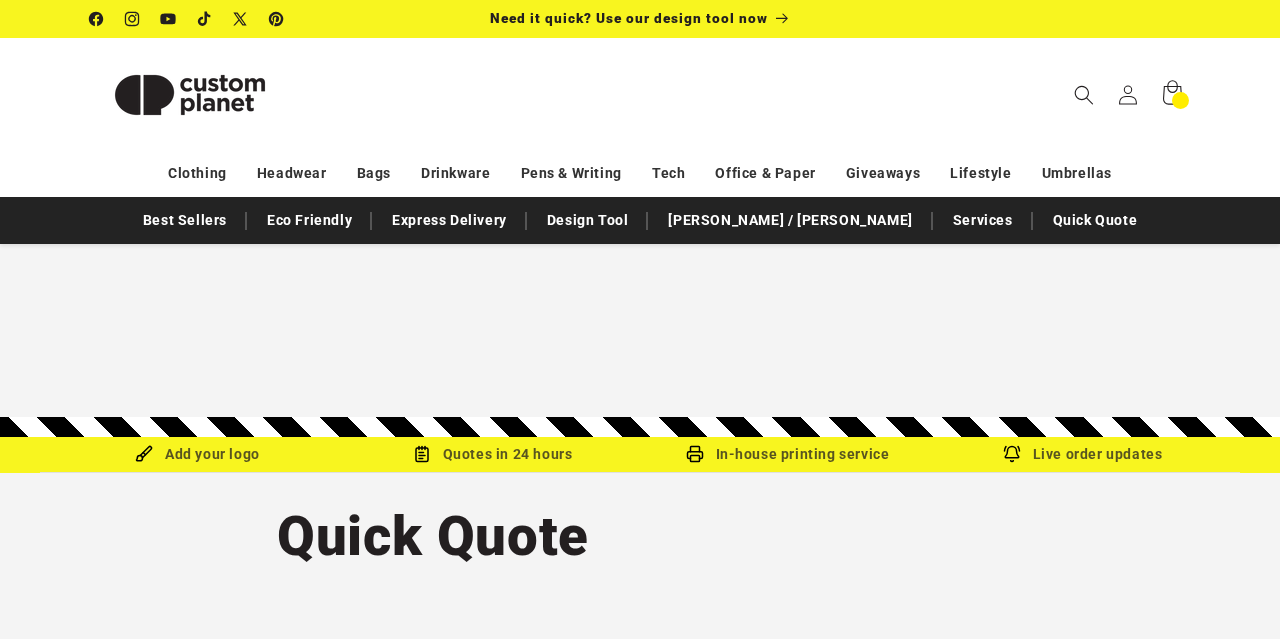 scroll, scrollTop: 0, scrollLeft: 0, axis: both 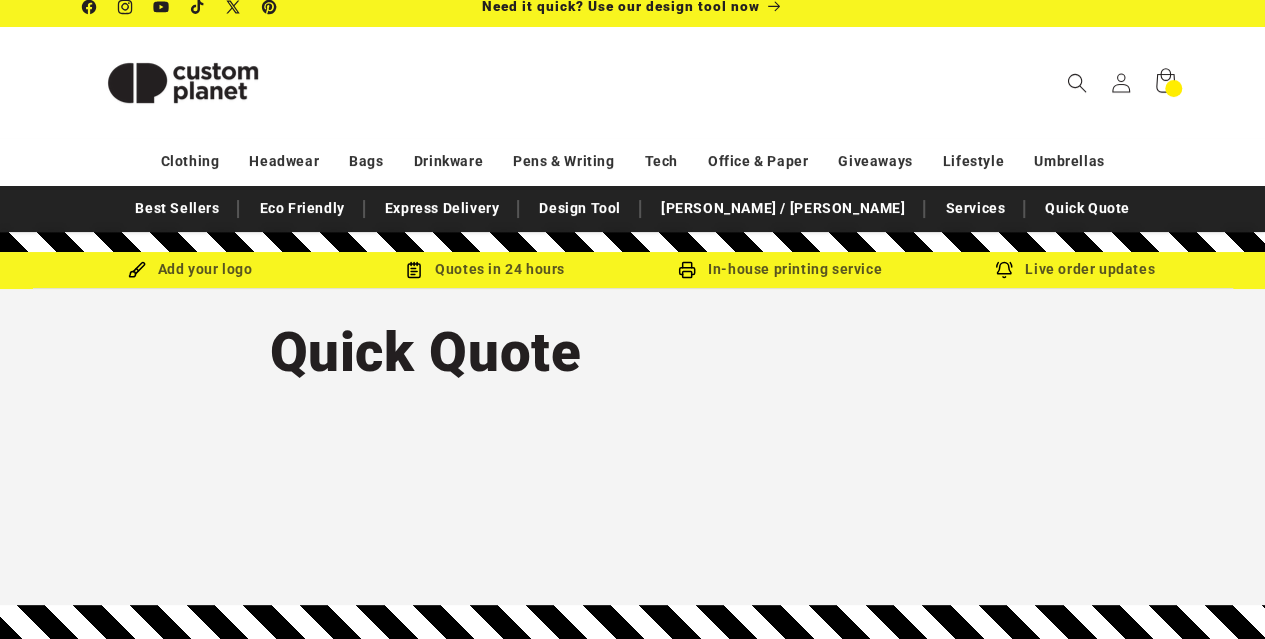 click on "Quick Quote" at bounding box center [632, 447] 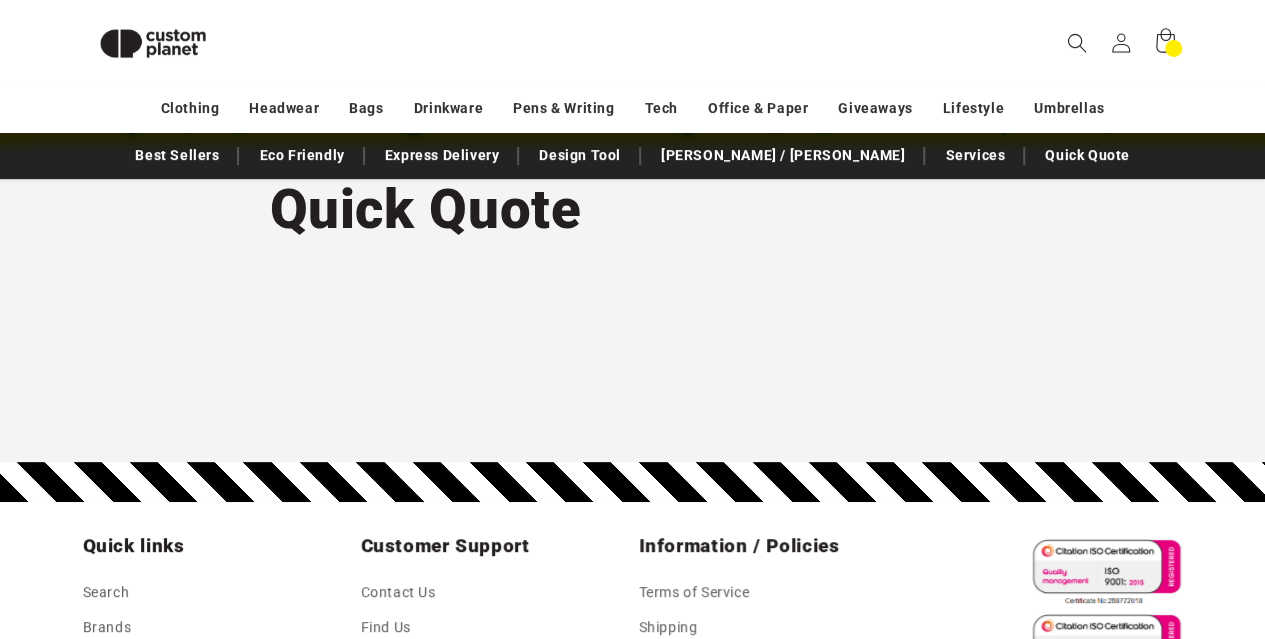 scroll, scrollTop: 0, scrollLeft: 0, axis: both 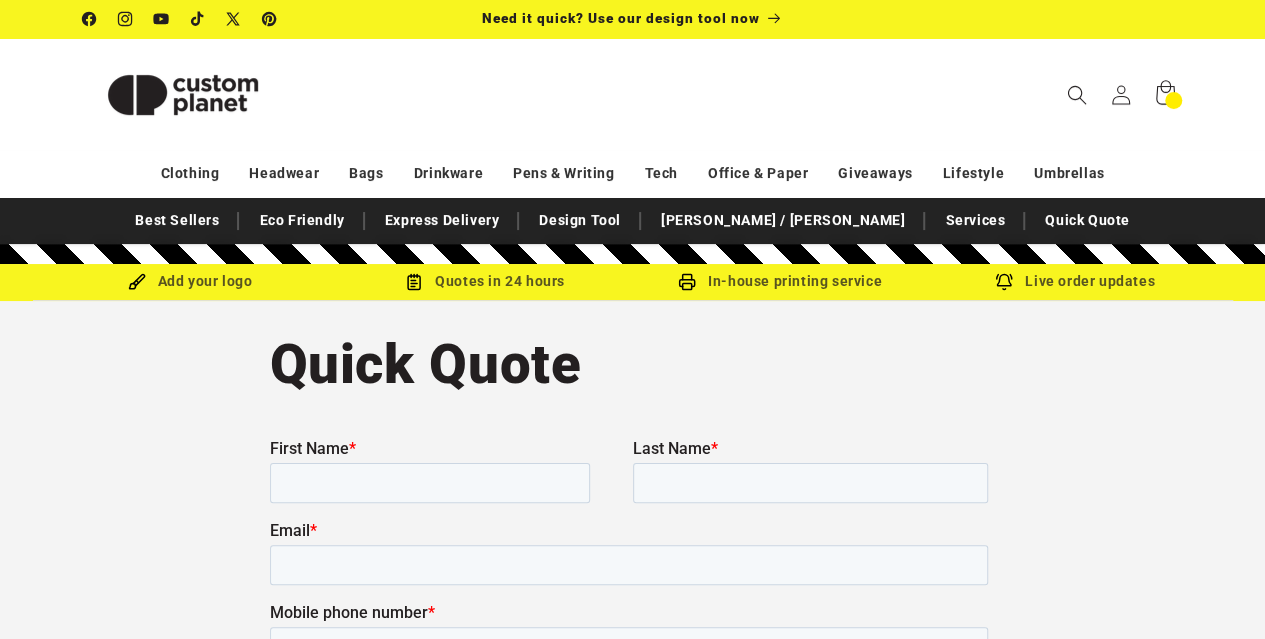 click on "First Name *" at bounding box center (429, 482) 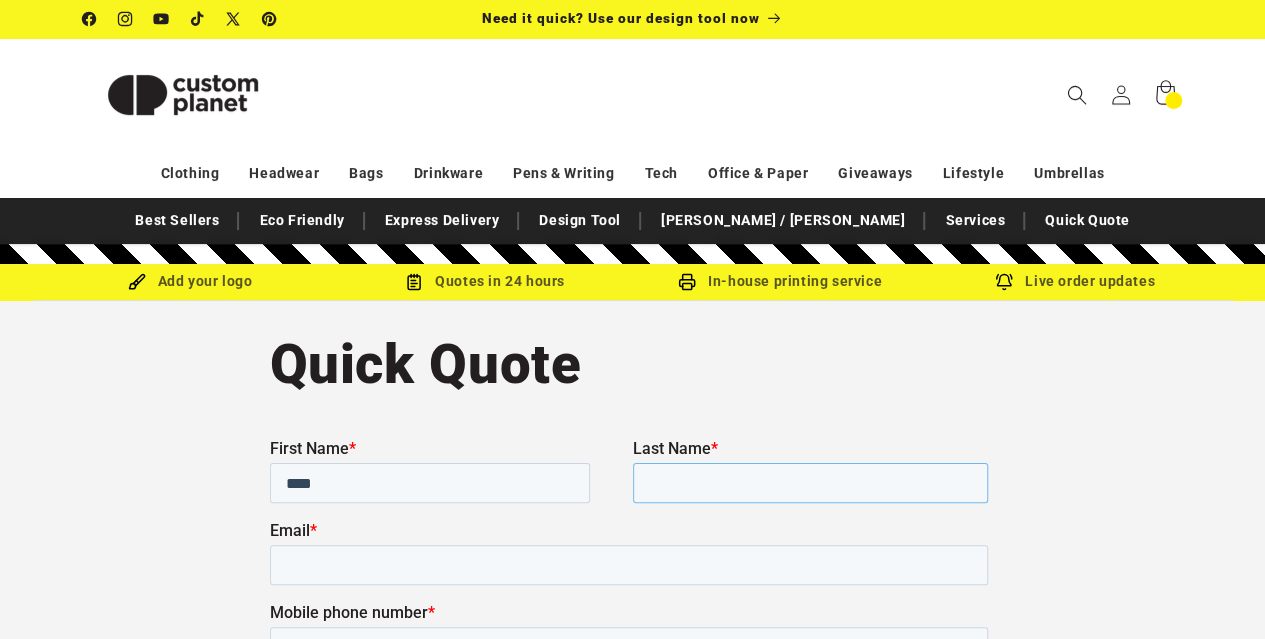 click on "Last Name *" at bounding box center [809, 482] 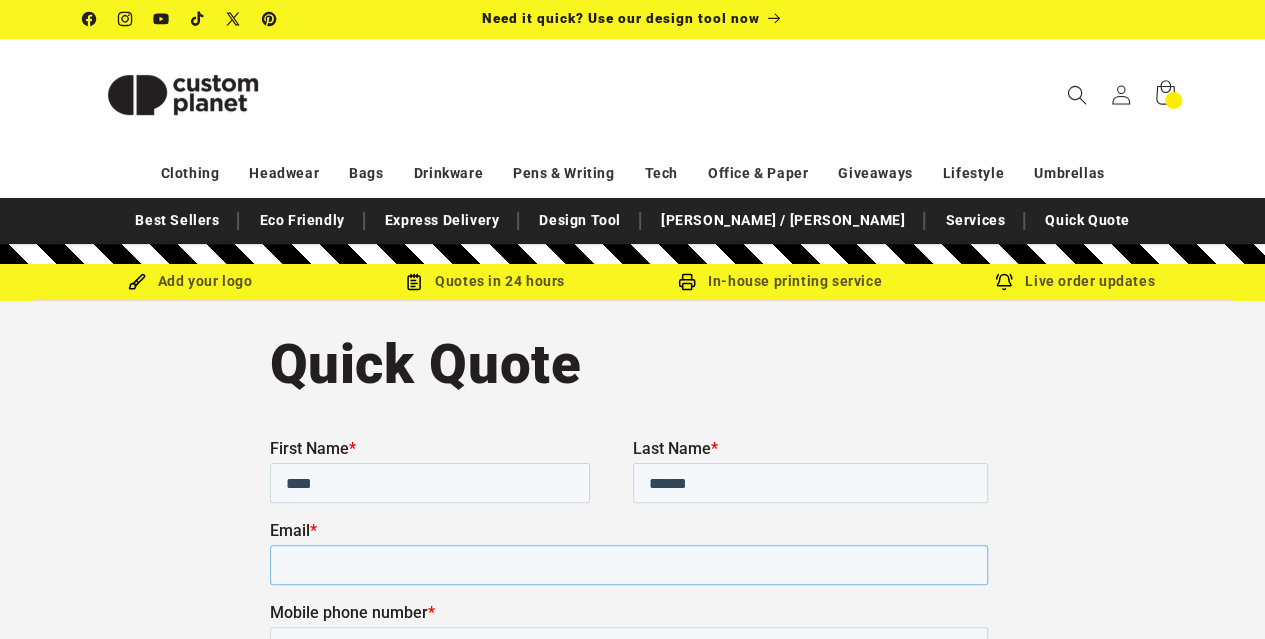 click on "Email *" at bounding box center (628, 564) 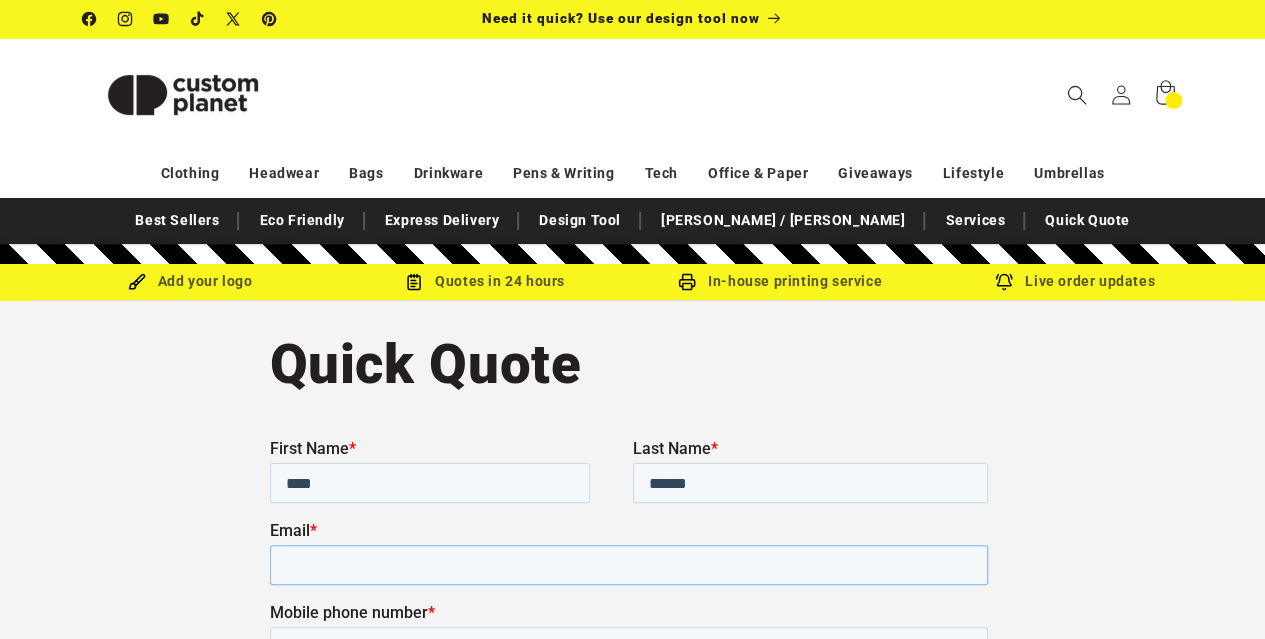 type on "**********" 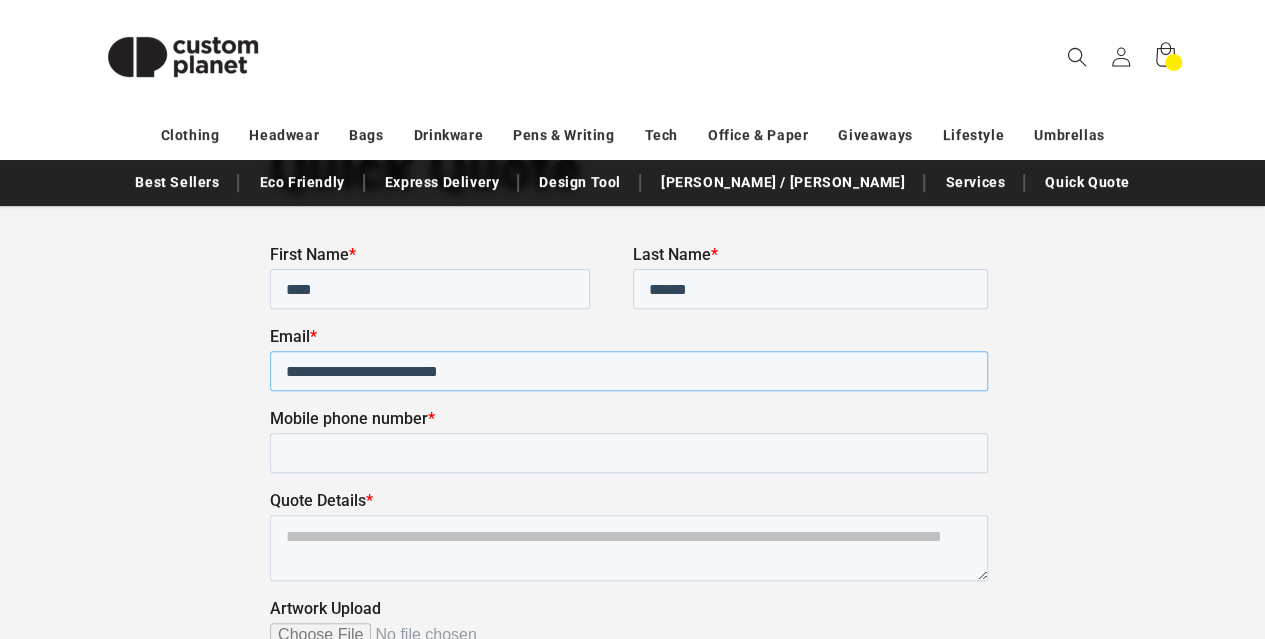 scroll, scrollTop: 196, scrollLeft: 0, axis: vertical 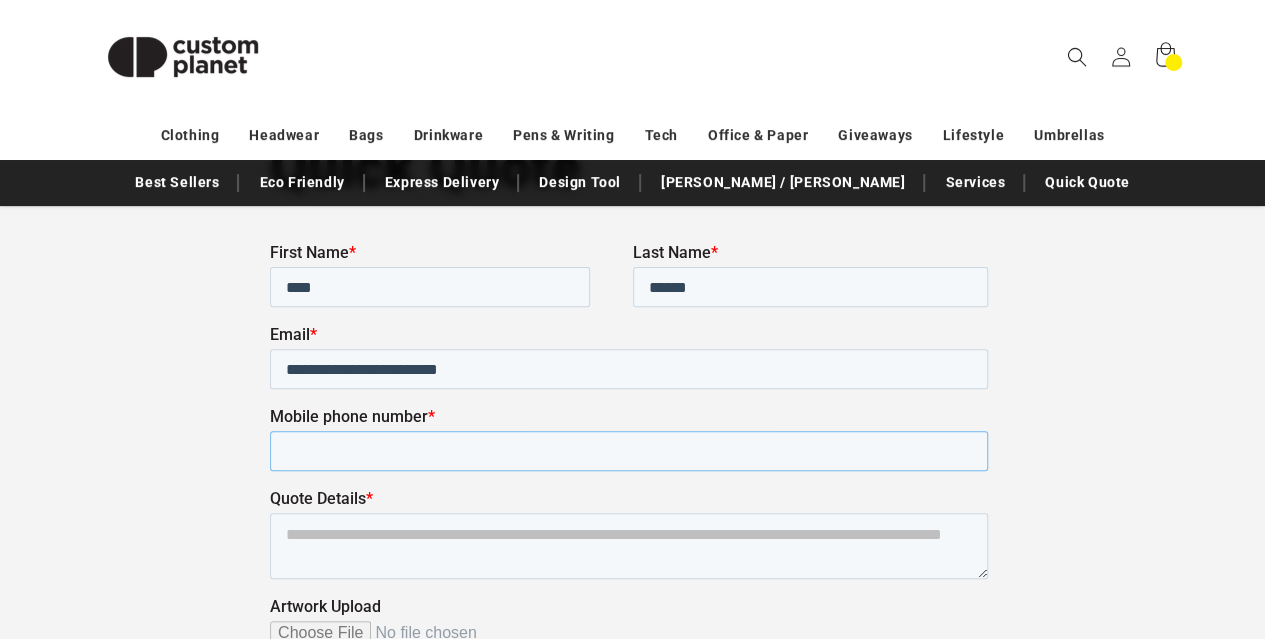 click on "Mobile phone number *" at bounding box center [628, 450] 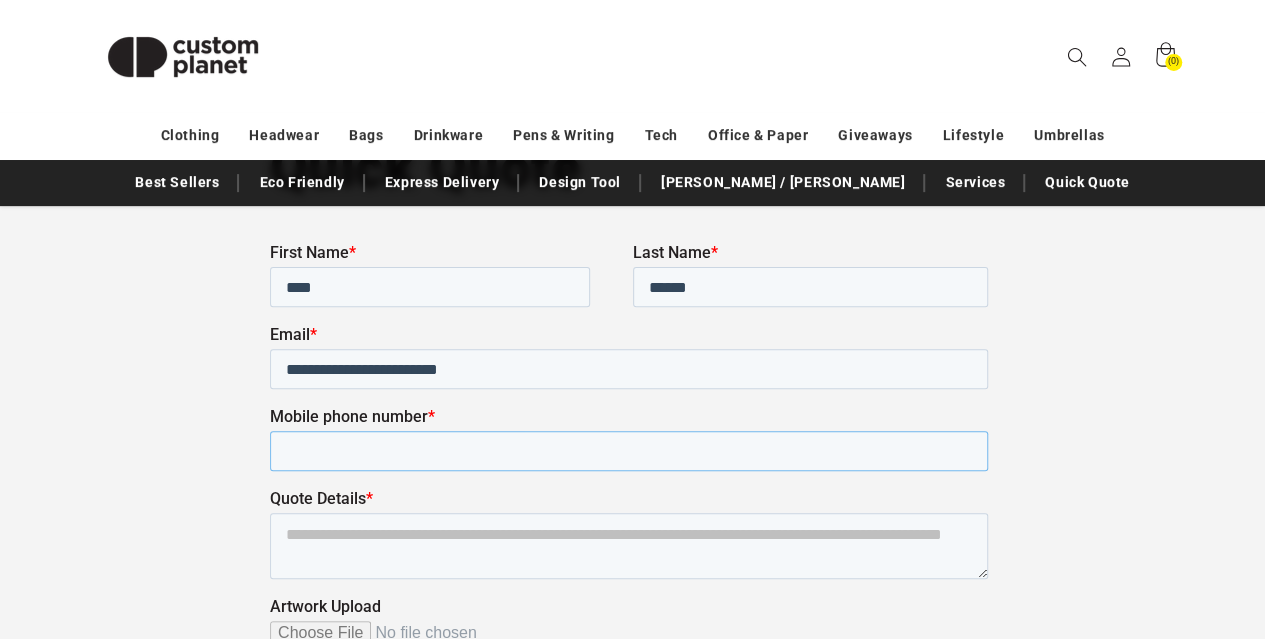 type on "**********" 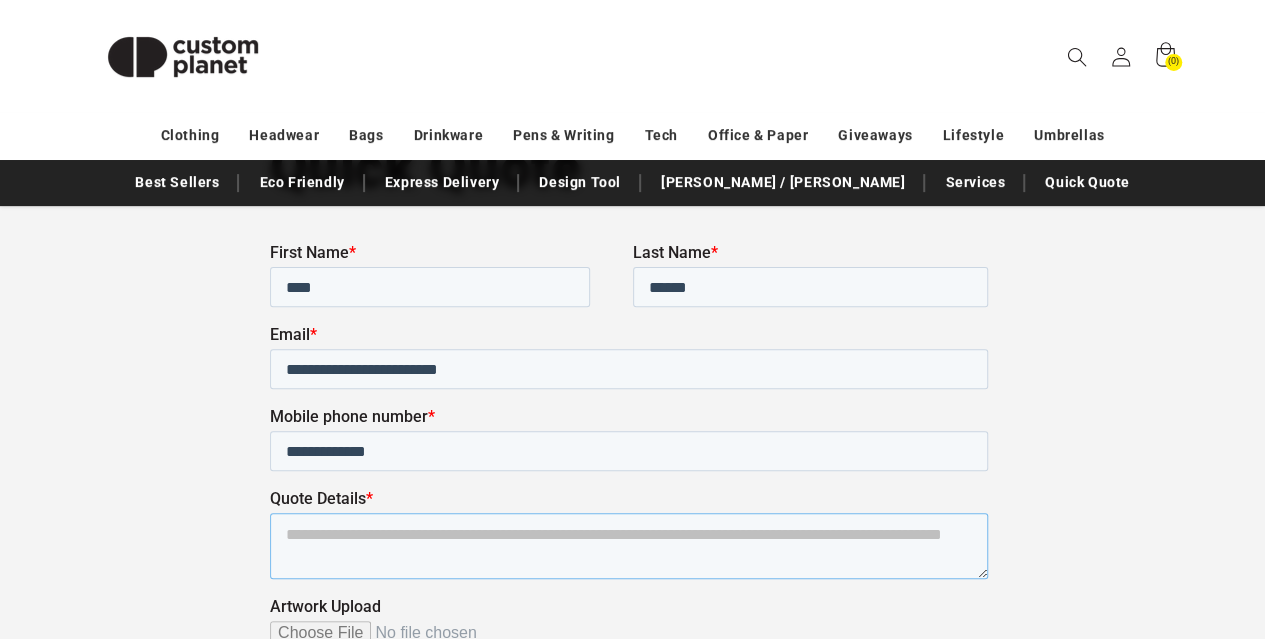 click on "Quote Details *" at bounding box center (628, 545) 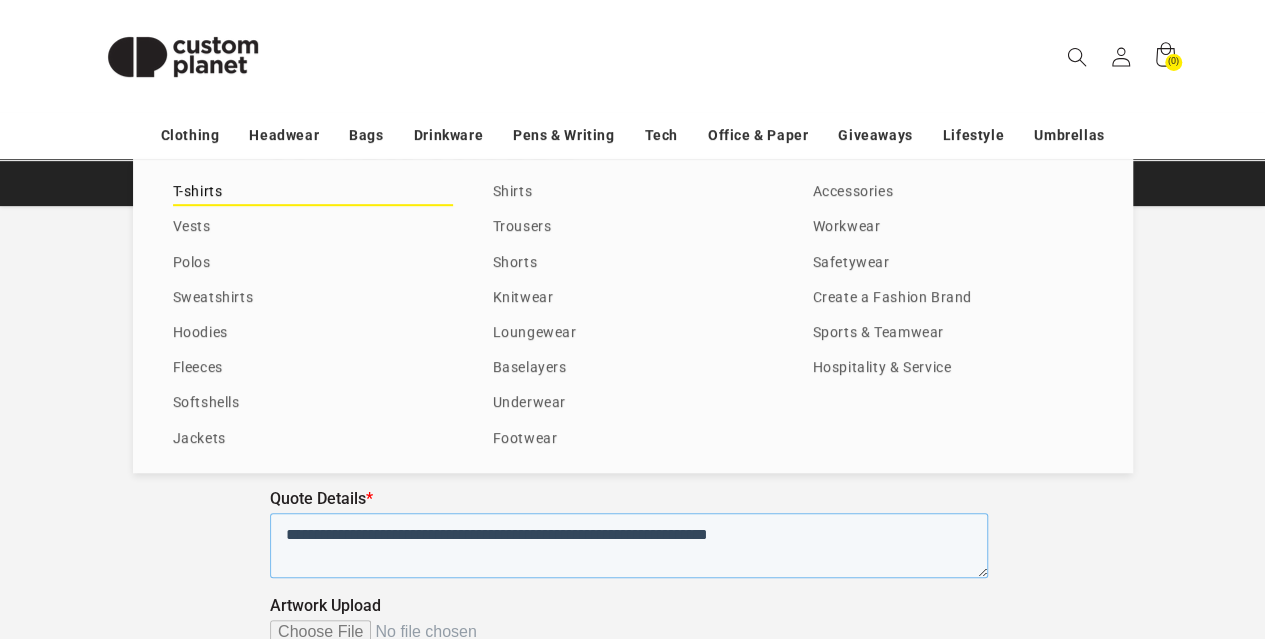 type on "**********" 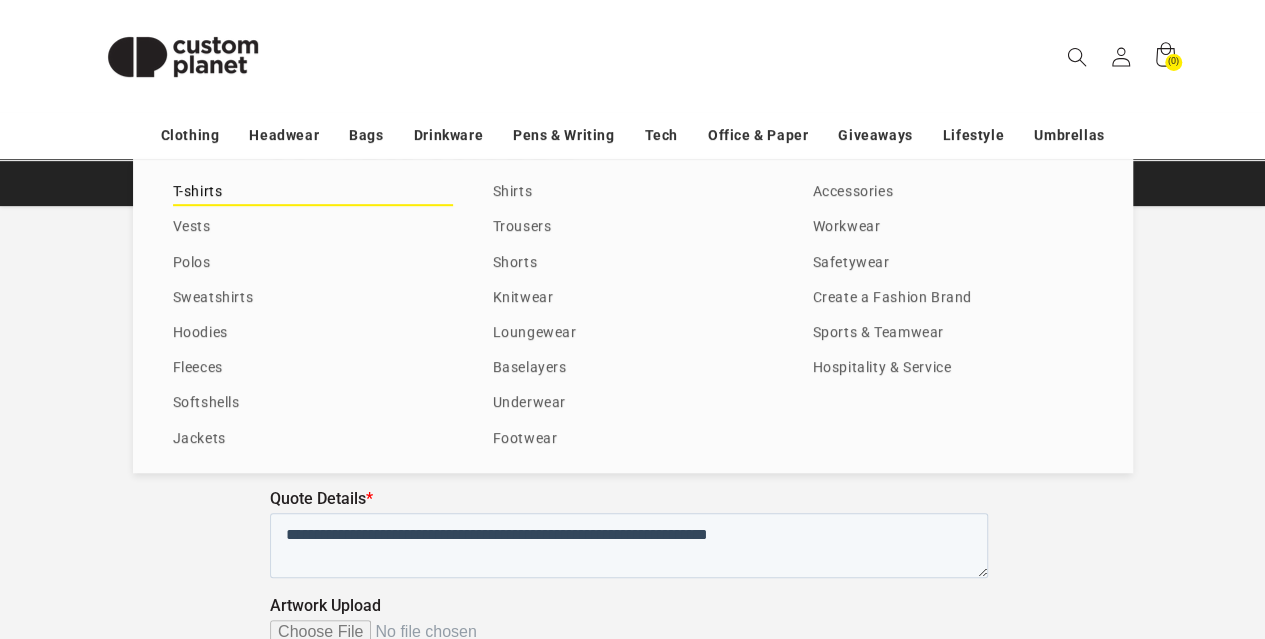 click on "T-shirts" at bounding box center [313, 192] 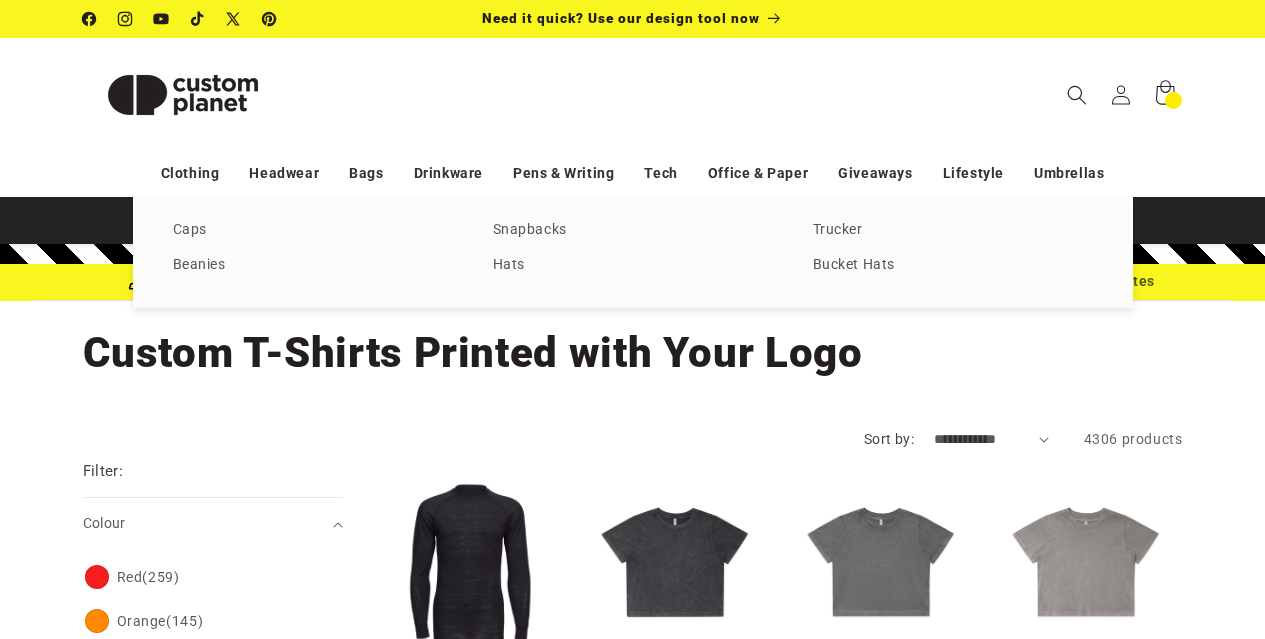 scroll, scrollTop: 0, scrollLeft: 0, axis: both 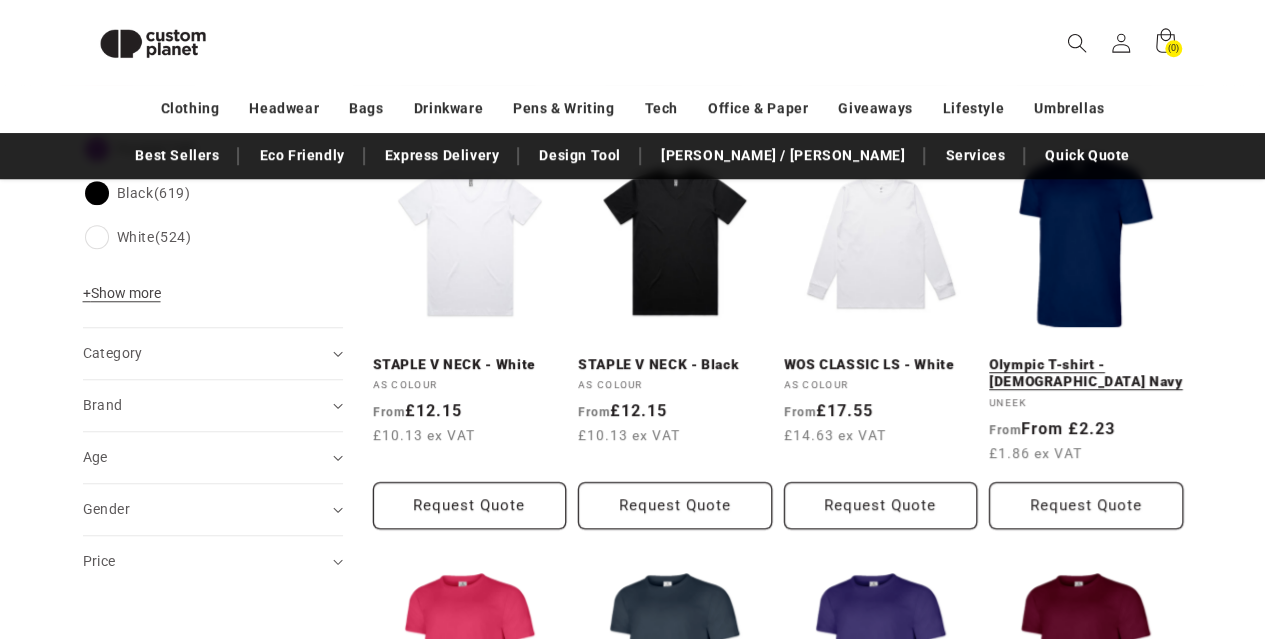 click on "Olympic T-shirt - [DEMOGRAPHIC_DATA] Navy" at bounding box center [1086, 373] 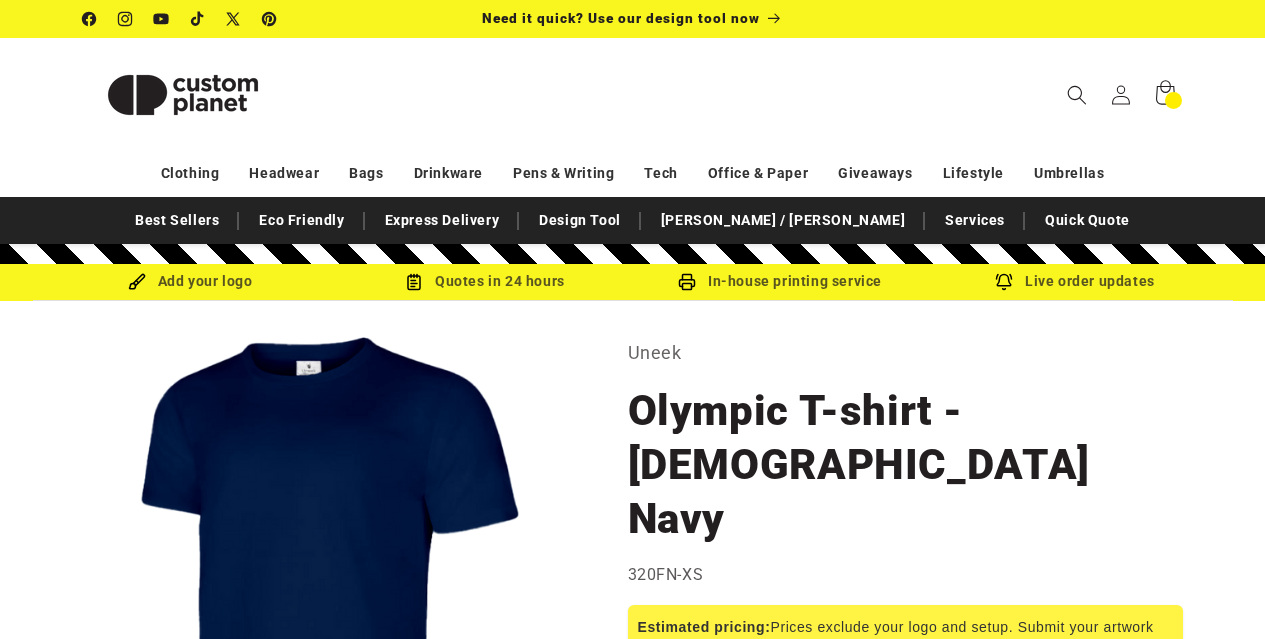 scroll, scrollTop: 0, scrollLeft: 0, axis: both 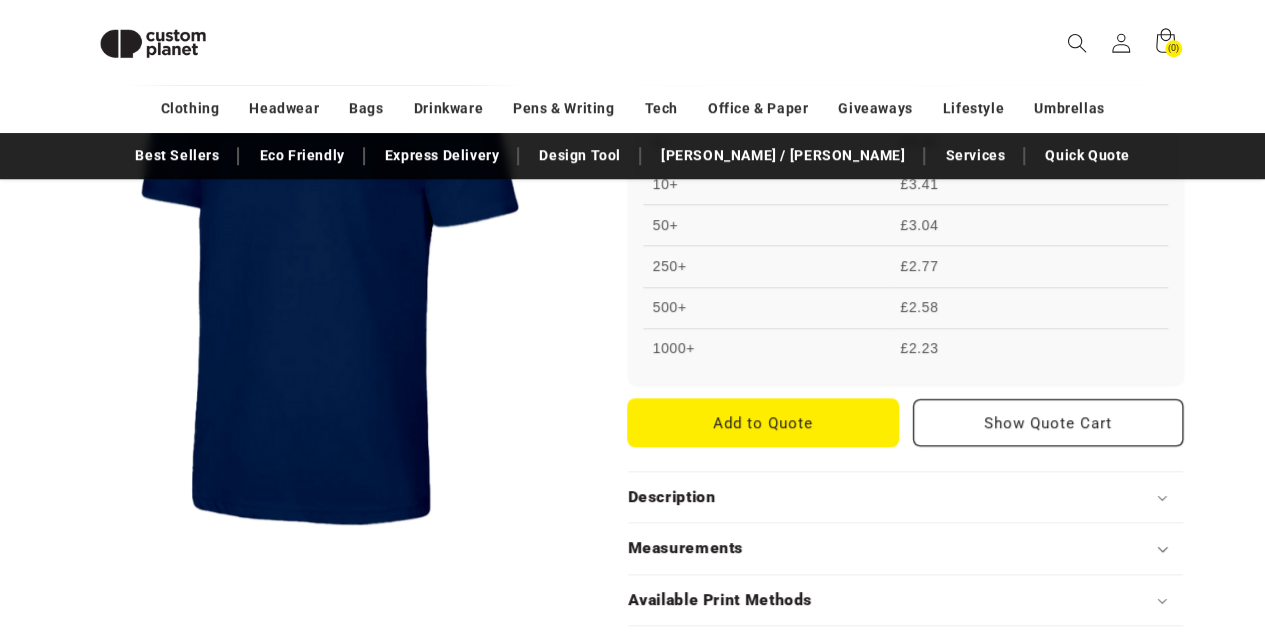 click on "Add to Quote" at bounding box center (763, 422) 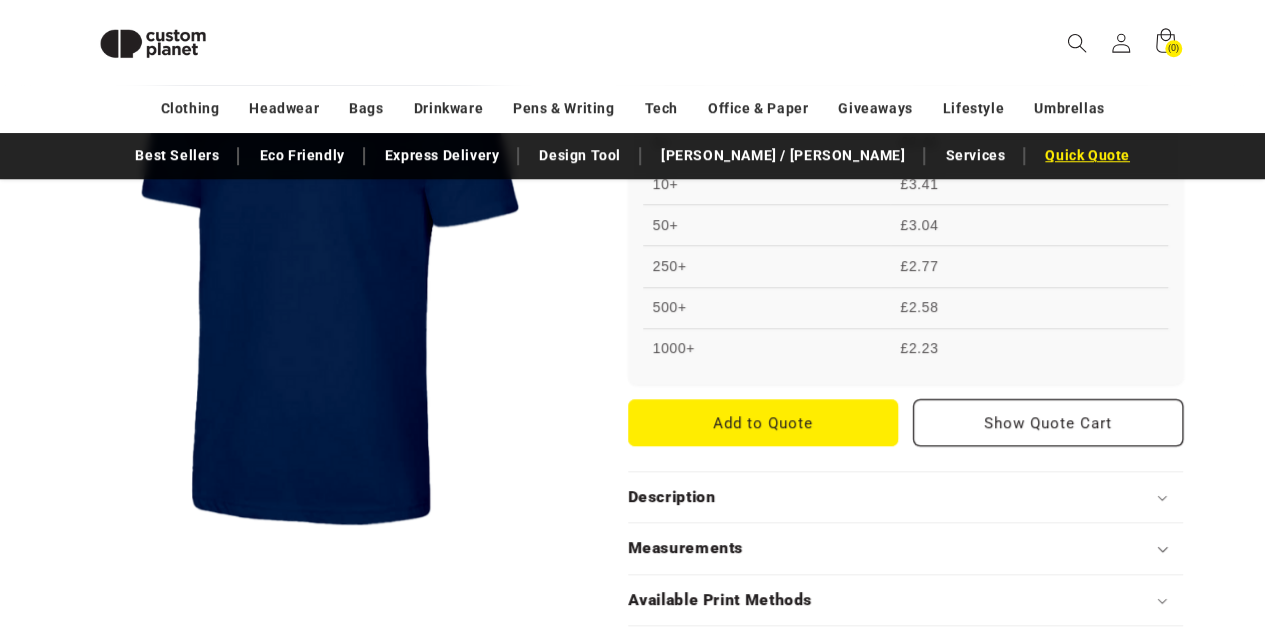 click on "Quick Quote" at bounding box center [1087, 155] 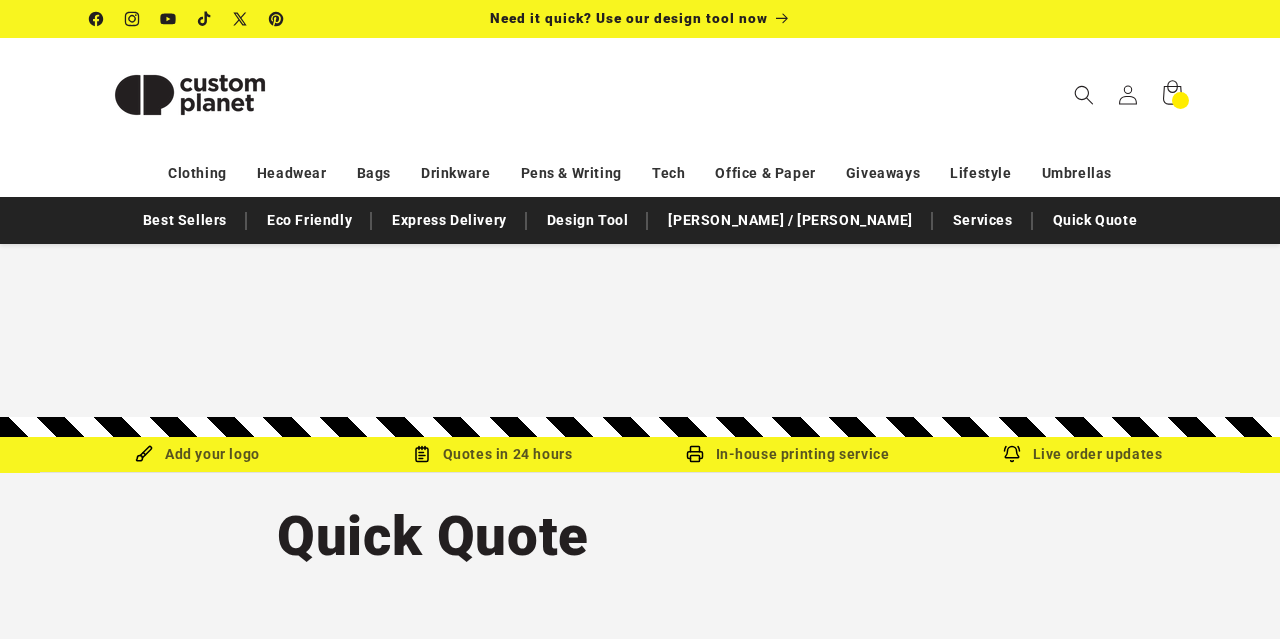 scroll, scrollTop: 0, scrollLeft: 0, axis: both 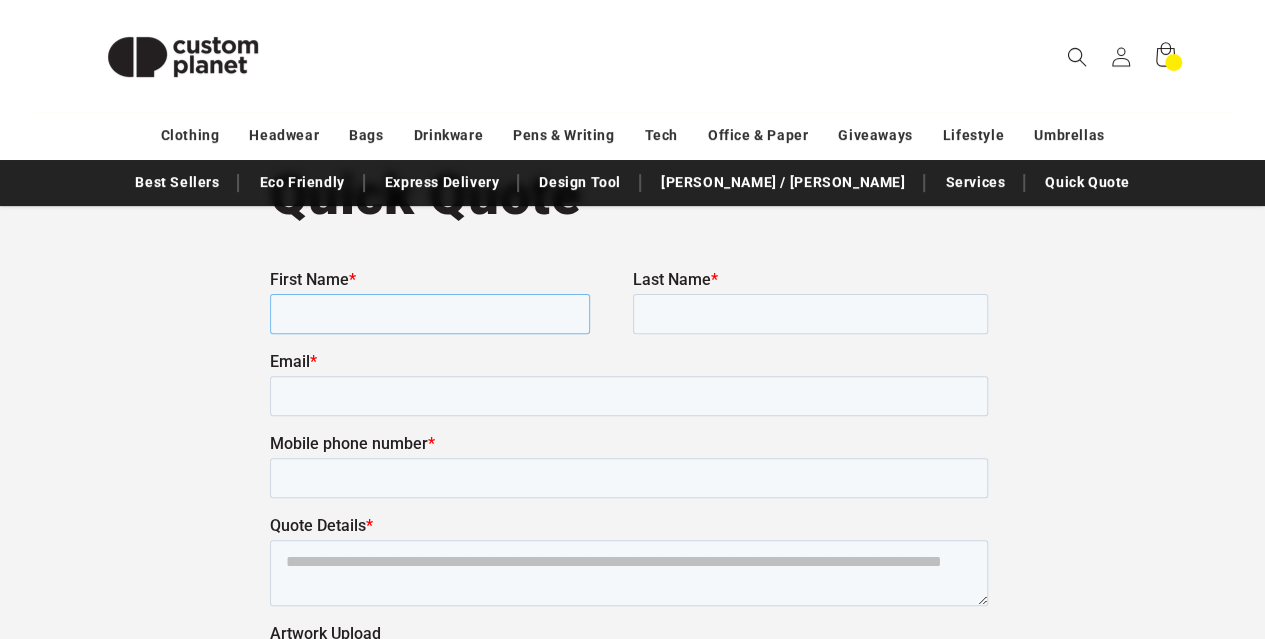 click on "First Name *" at bounding box center (429, 313) 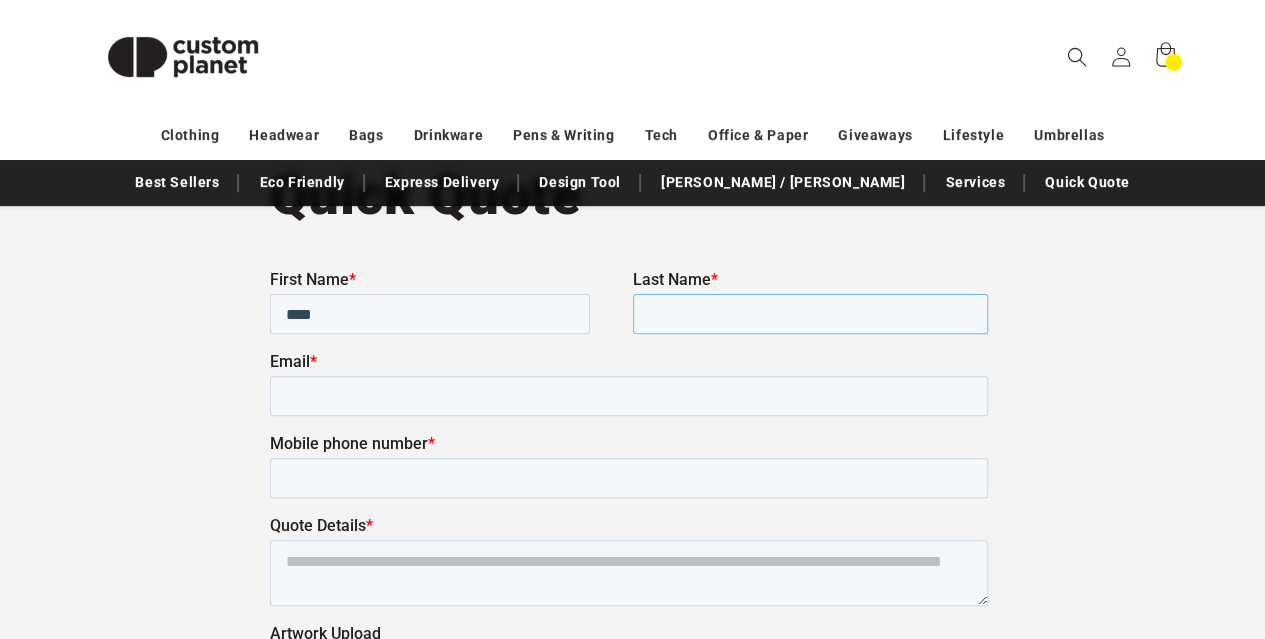click on "Last Name *" at bounding box center (809, 313) 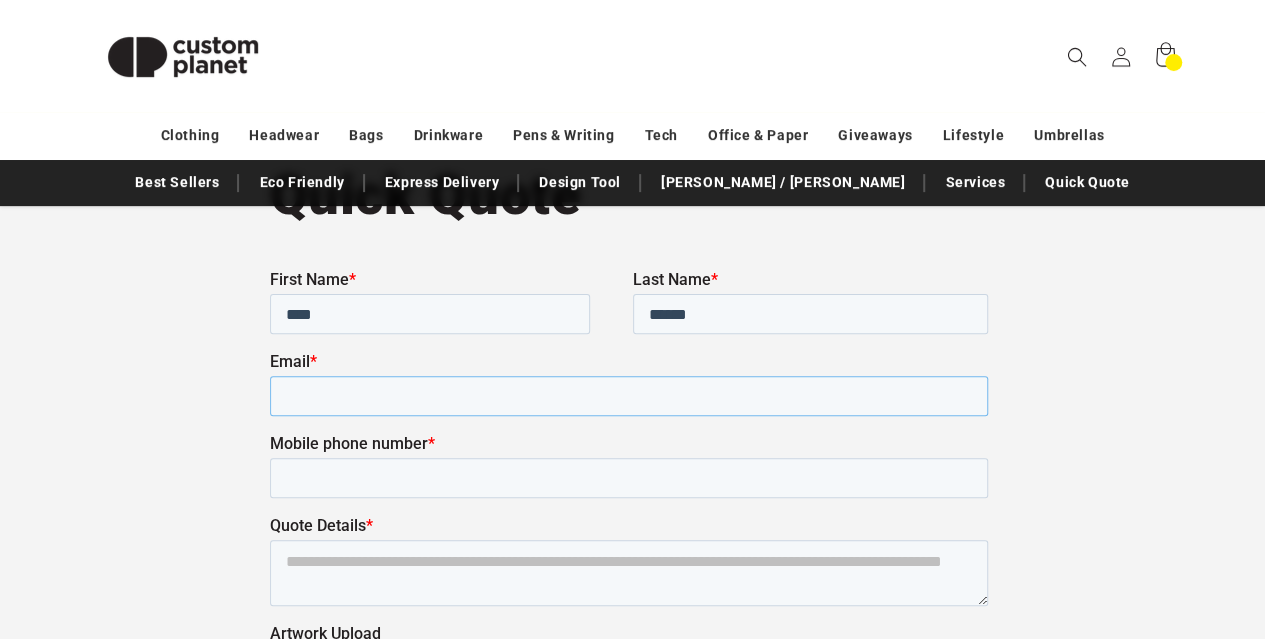 click on "Email *" at bounding box center (628, 395) 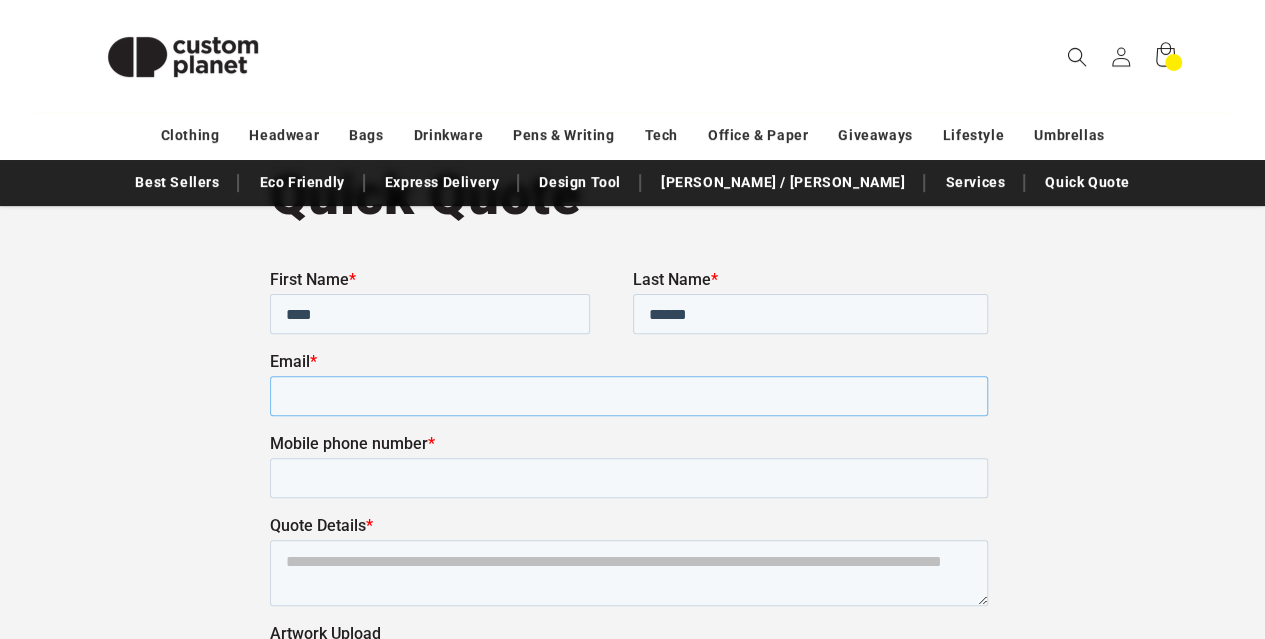 type on "**********" 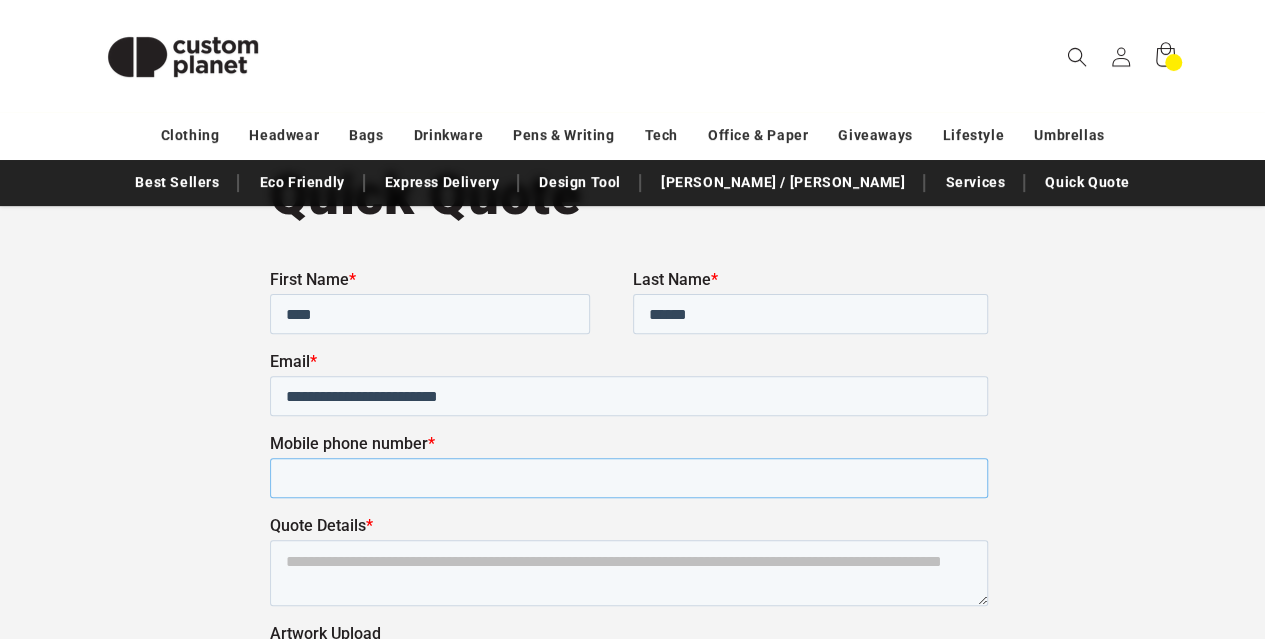 click on "Mobile phone number *" at bounding box center [628, 477] 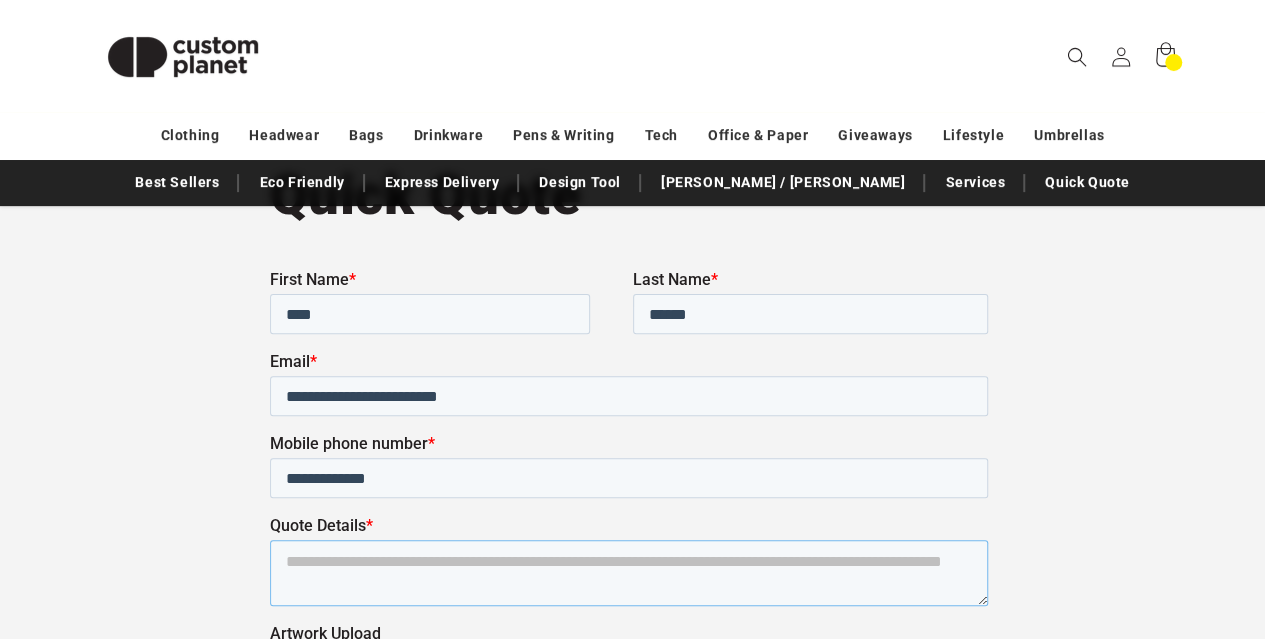 click on "Quote Details *" at bounding box center [628, 572] 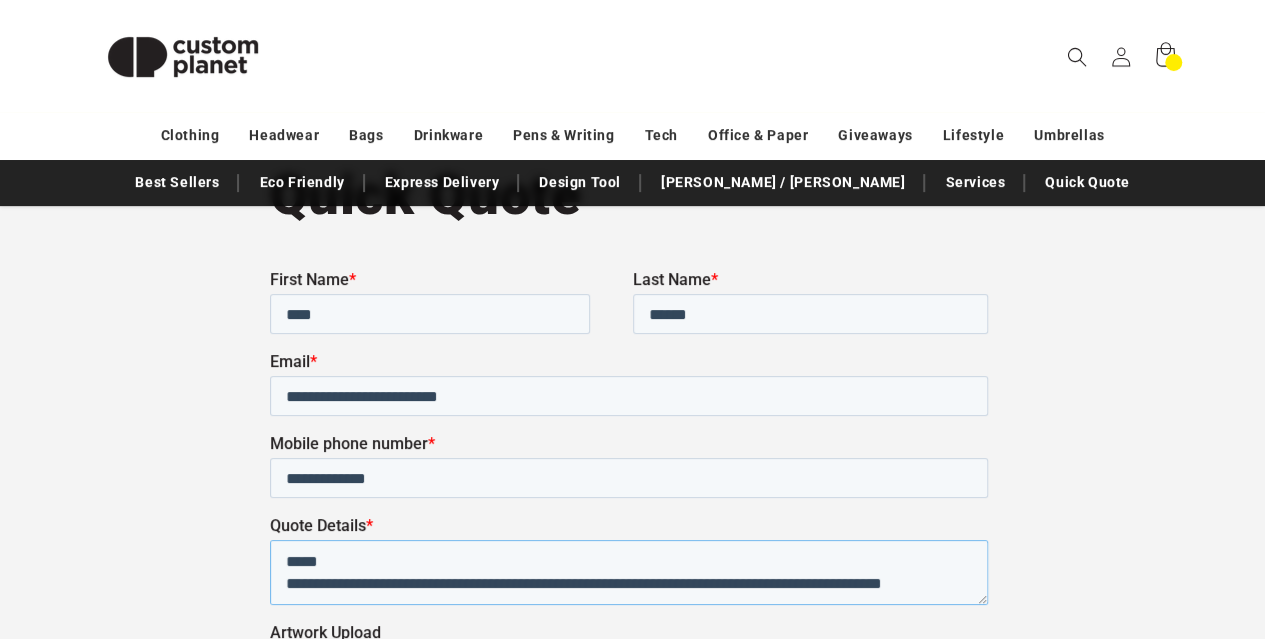 scroll, scrollTop: 10, scrollLeft: 0, axis: vertical 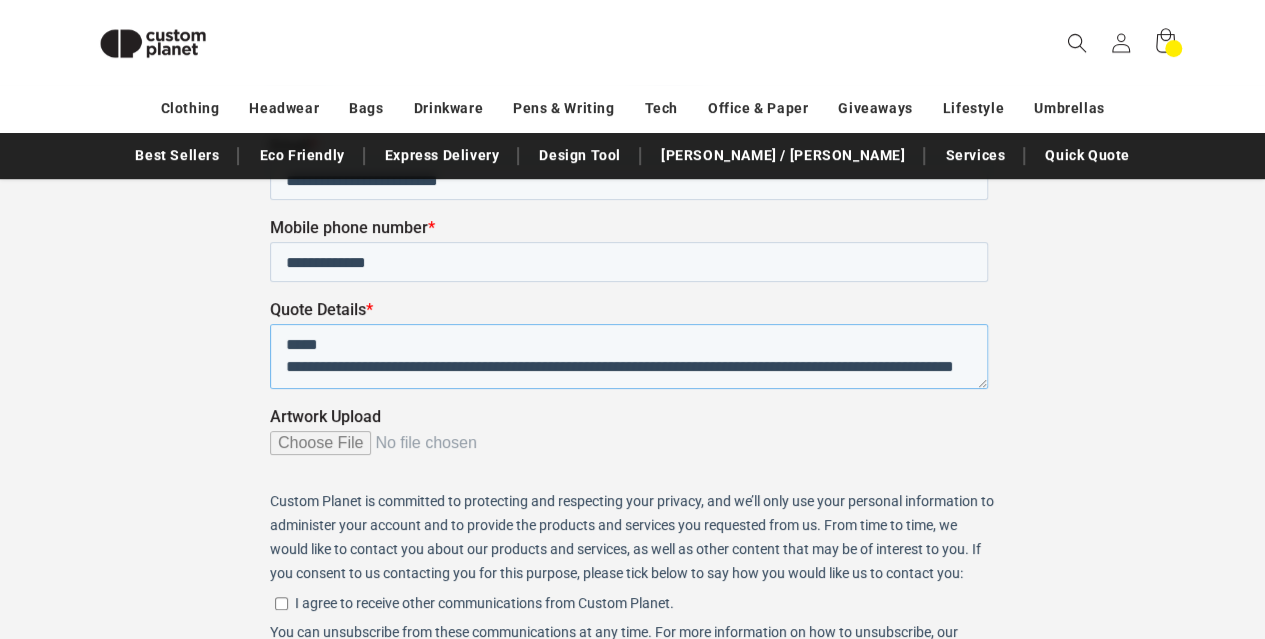click on "**********" at bounding box center (628, 355) 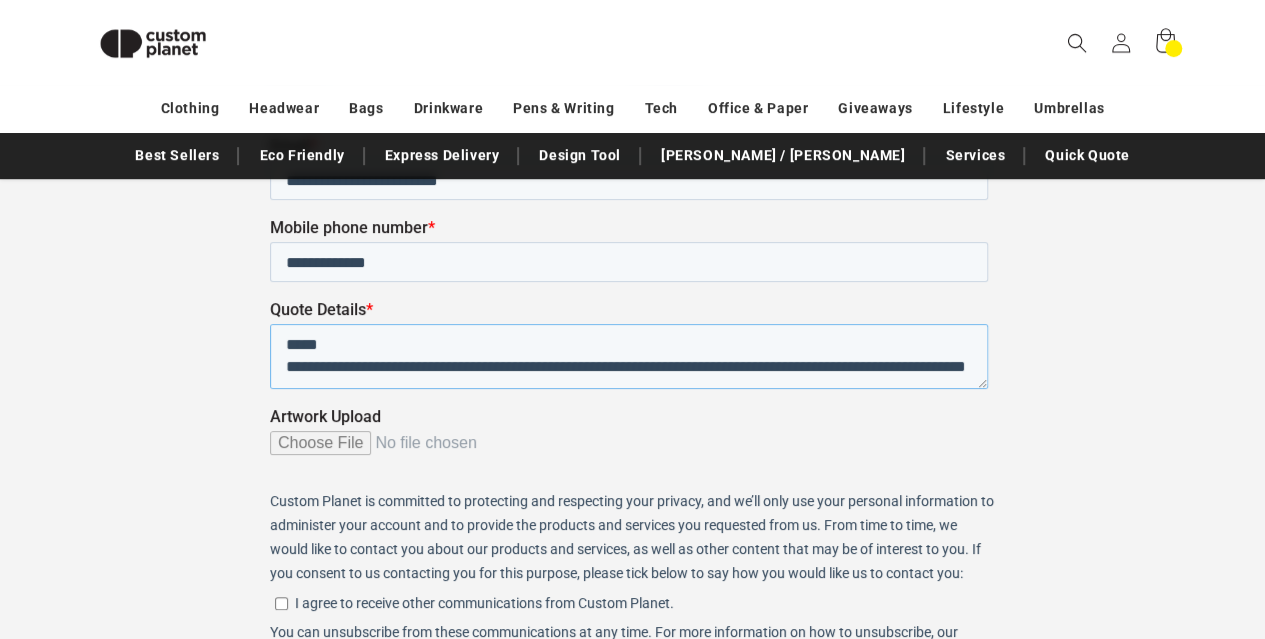 click on "**********" at bounding box center [628, 355] 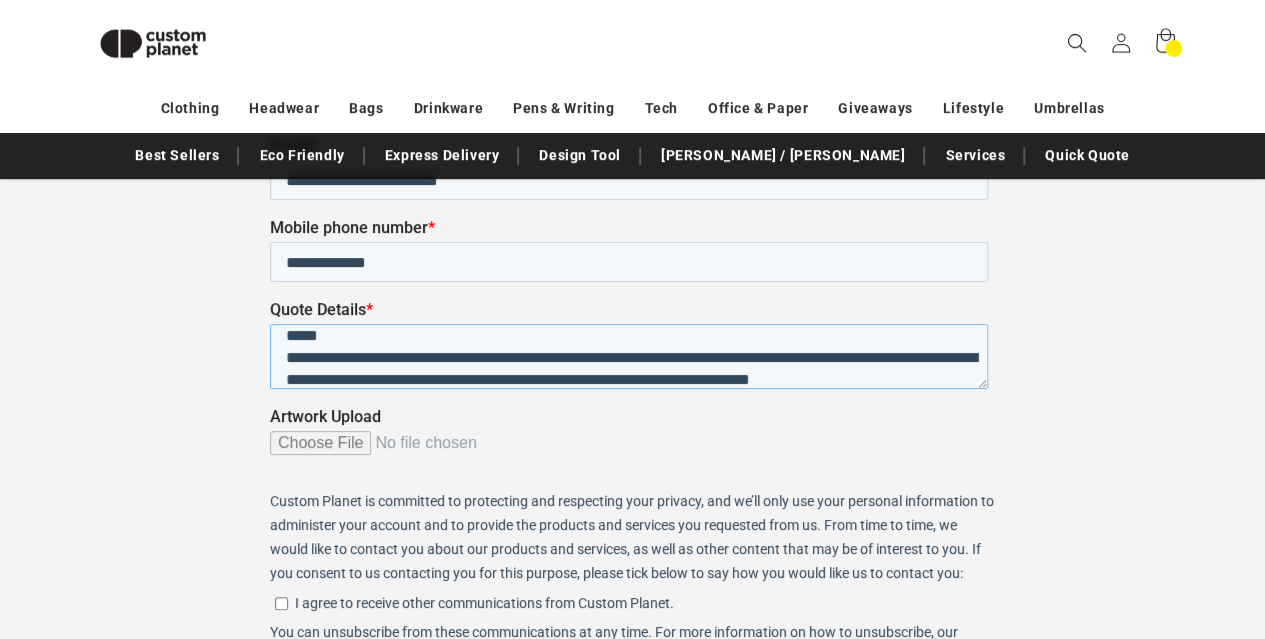 scroll, scrollTop: 32, scrollLeft: 0, axis: vertical 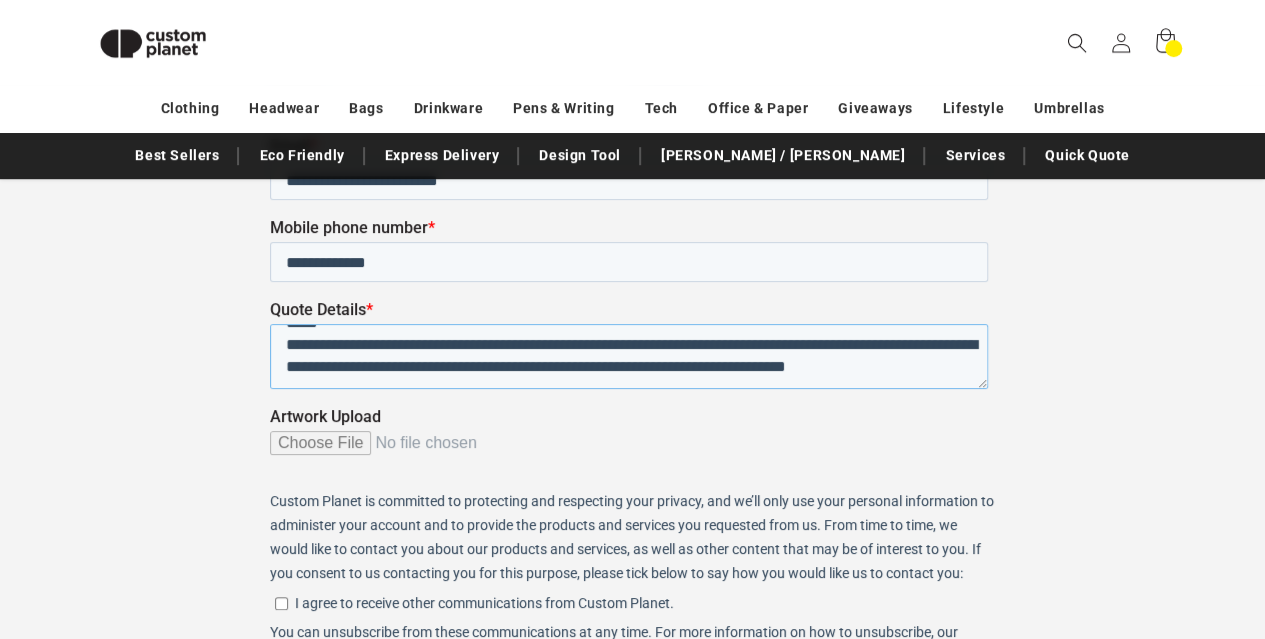 type on "**********" 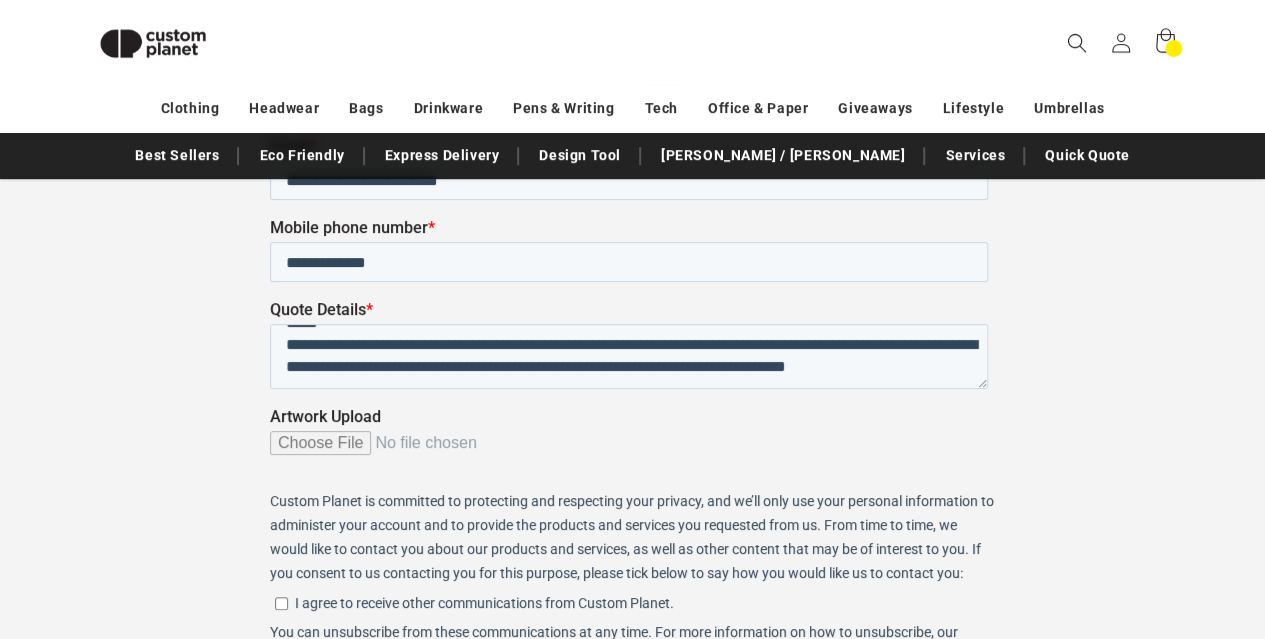 click on "Artwork Upload" at bounding box center (628, 450) 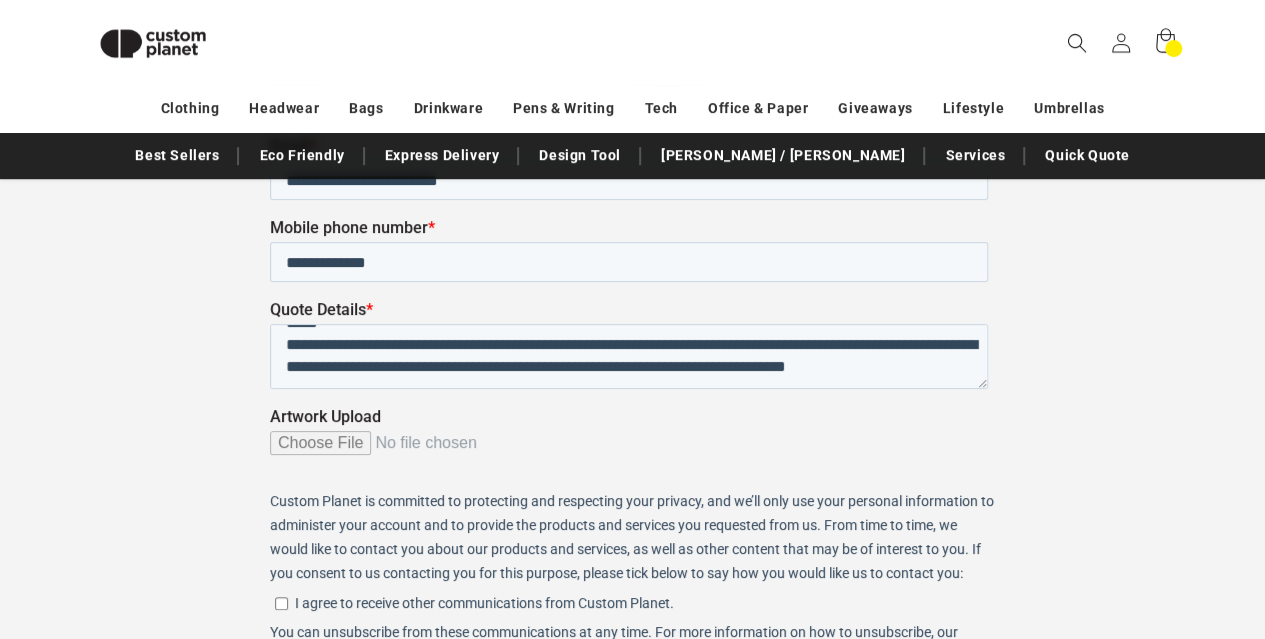 type on "**********" 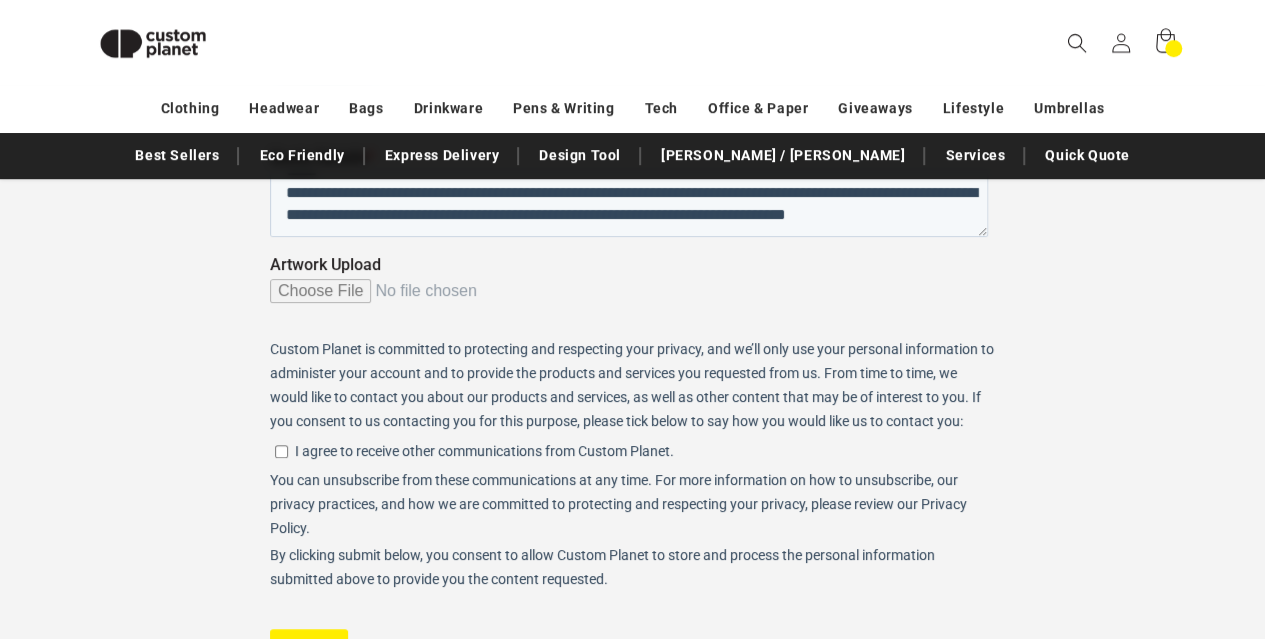 scroll, scrollTop: 512, scrollLeft: 0, axis: vertical 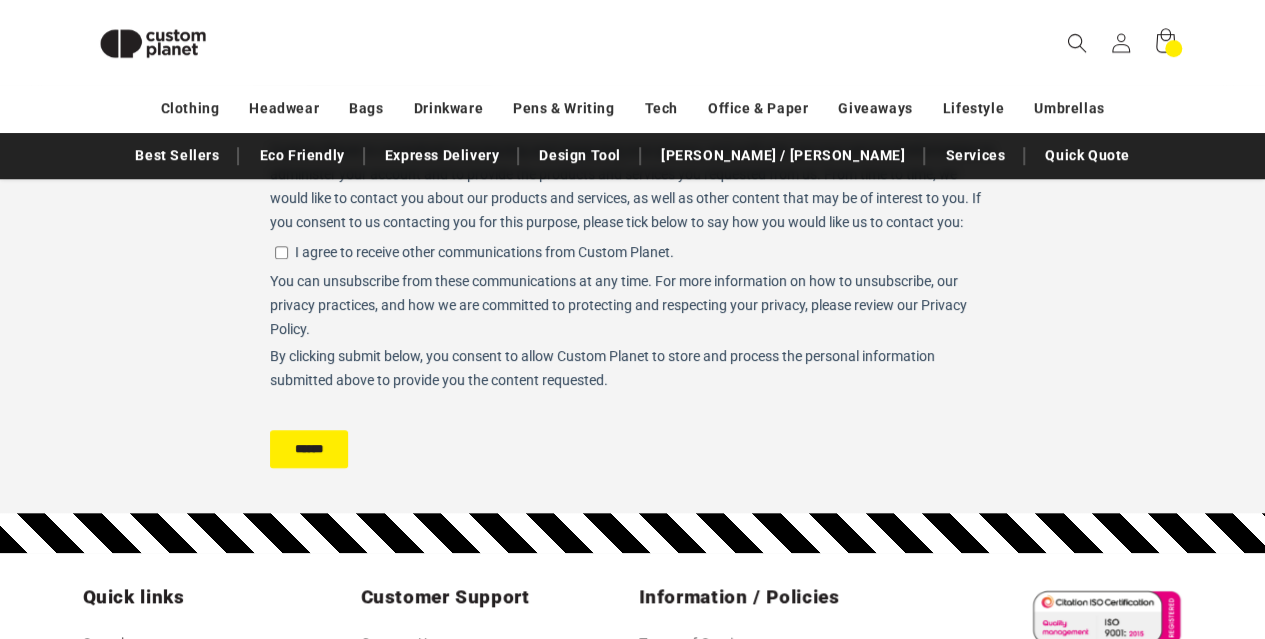 click on "******" at bounding box center (308, 449) 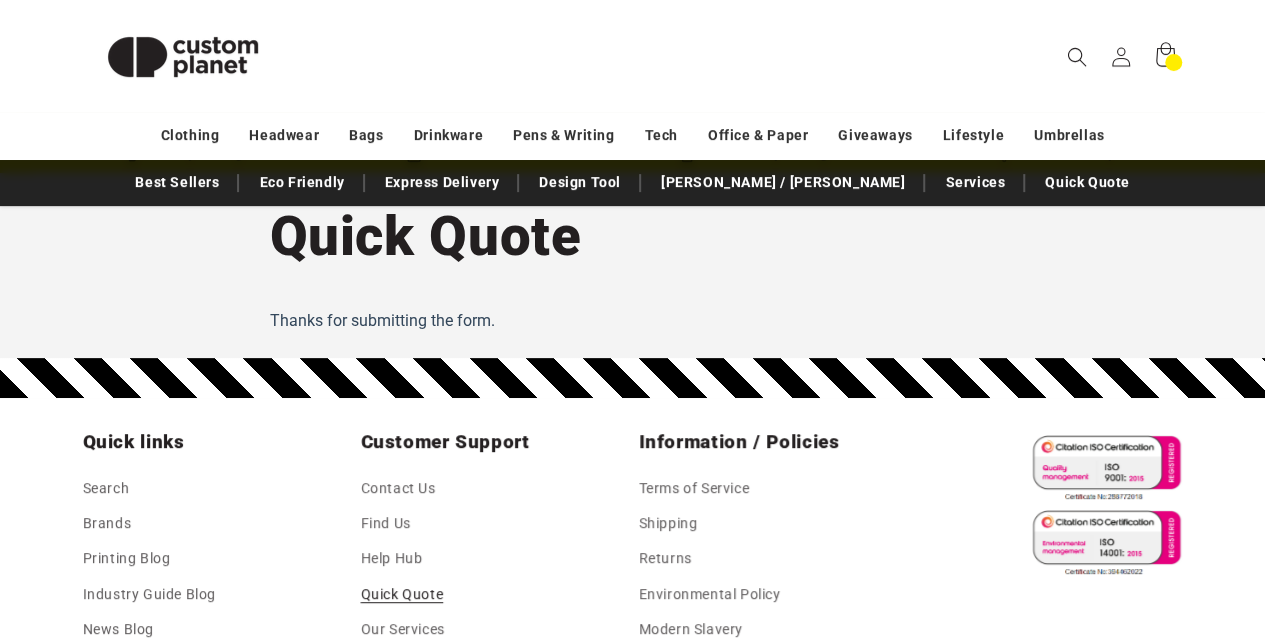 scroll, scrollTop: 0, scrollLeft: 0, axis: both 